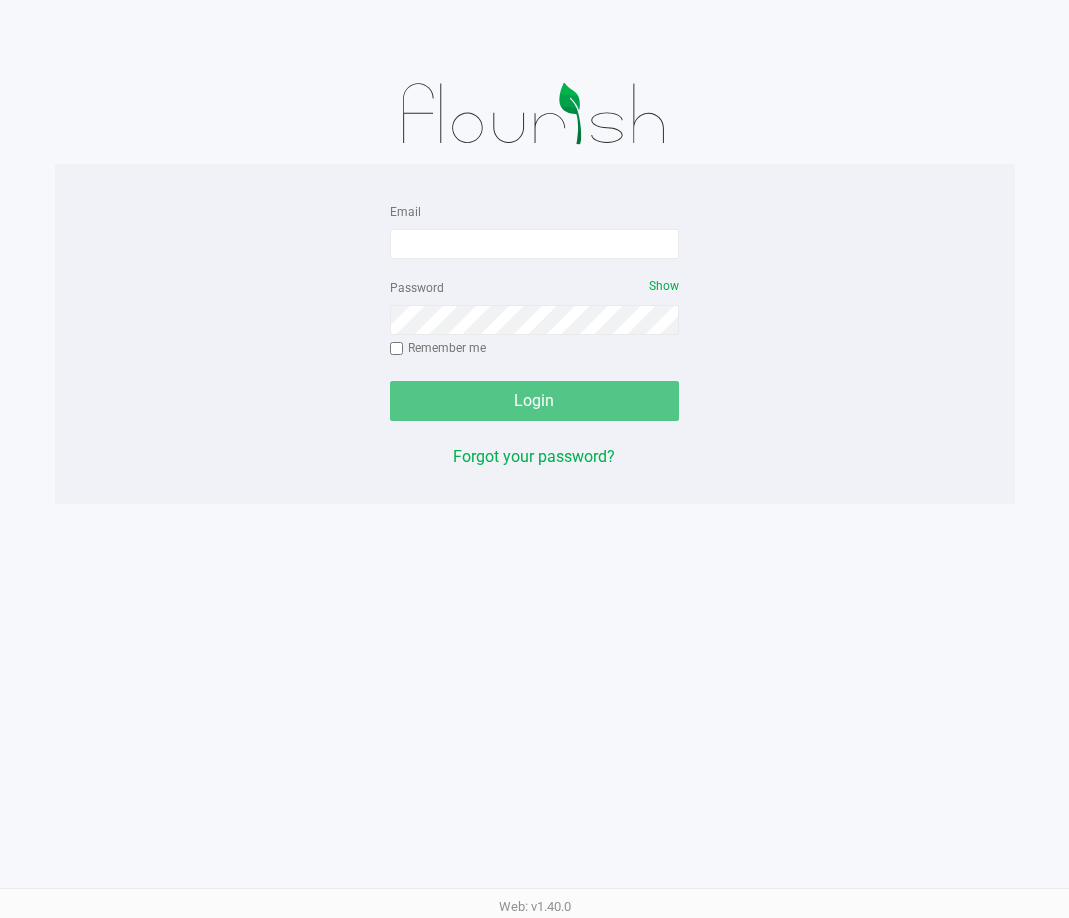 click on "Email" at bounding box center [535, 244] 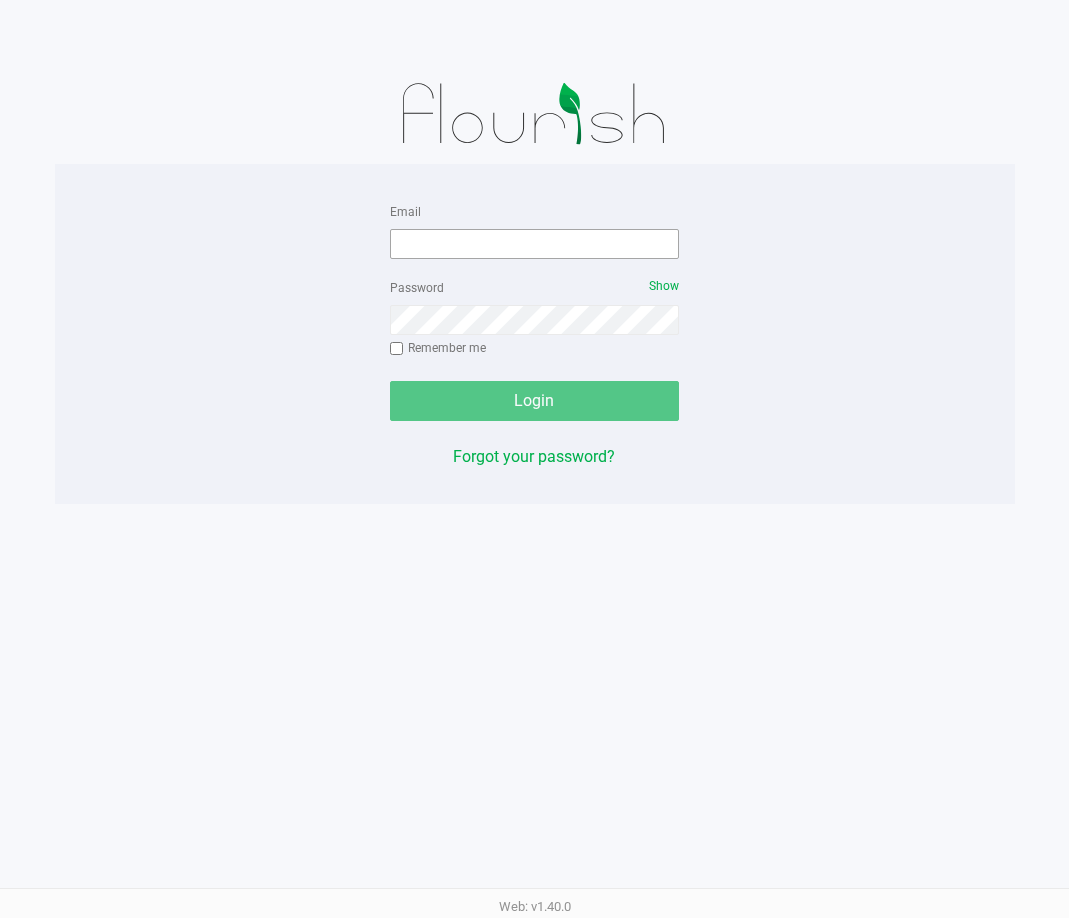 scroll, scrollTop: 0, scrollLeft: 0, axis: both 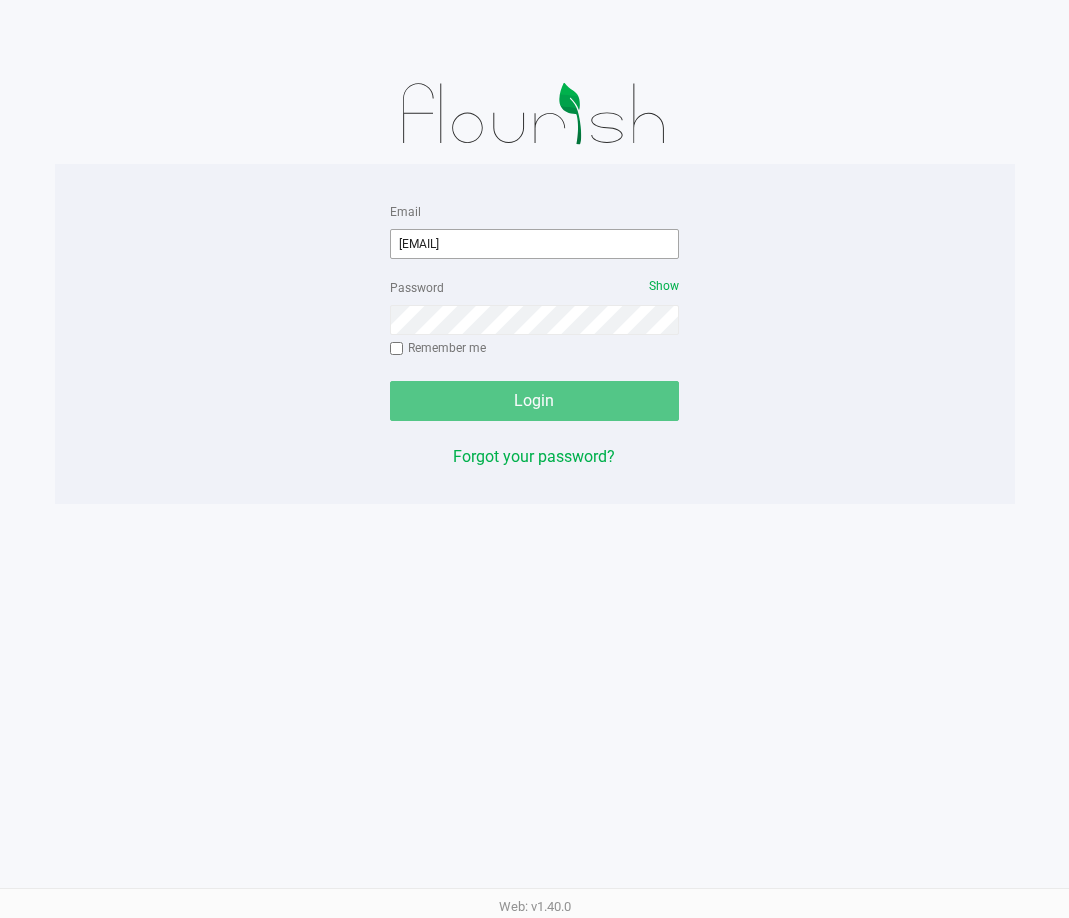type on "[EMAIL]" 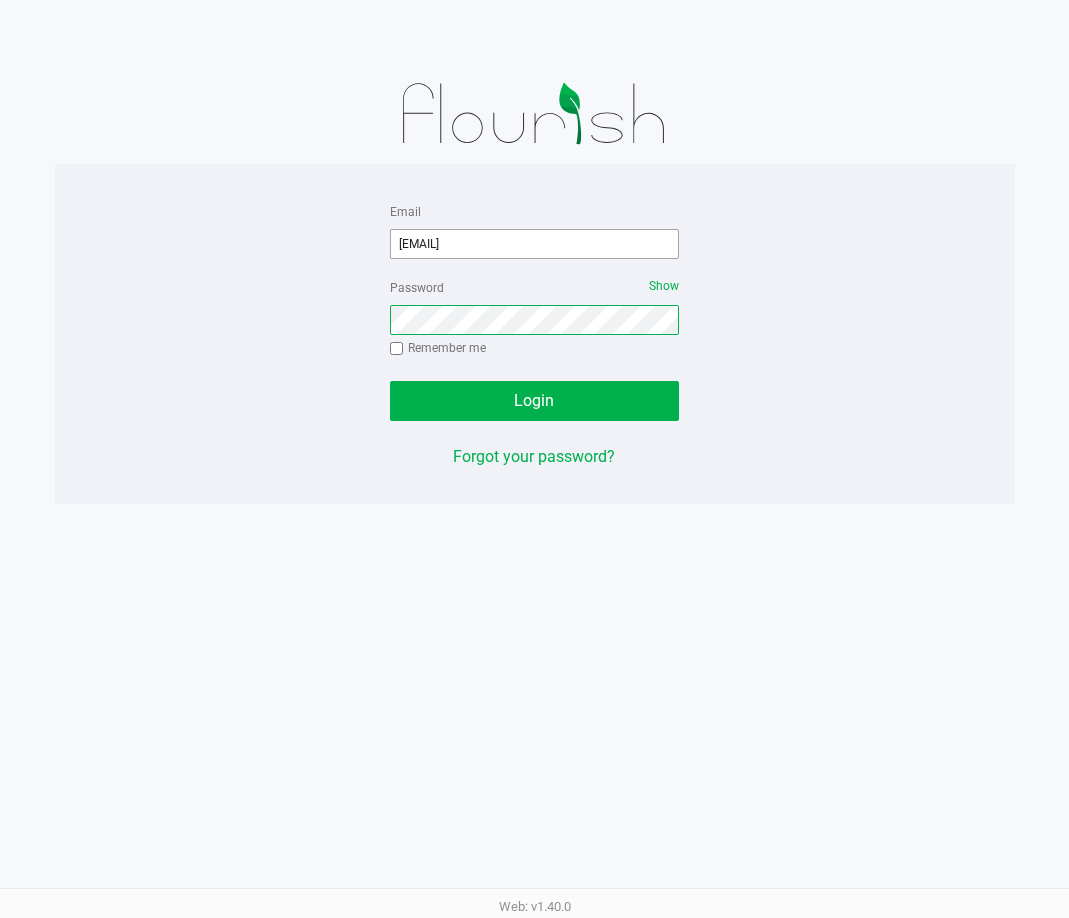 click on "Login" 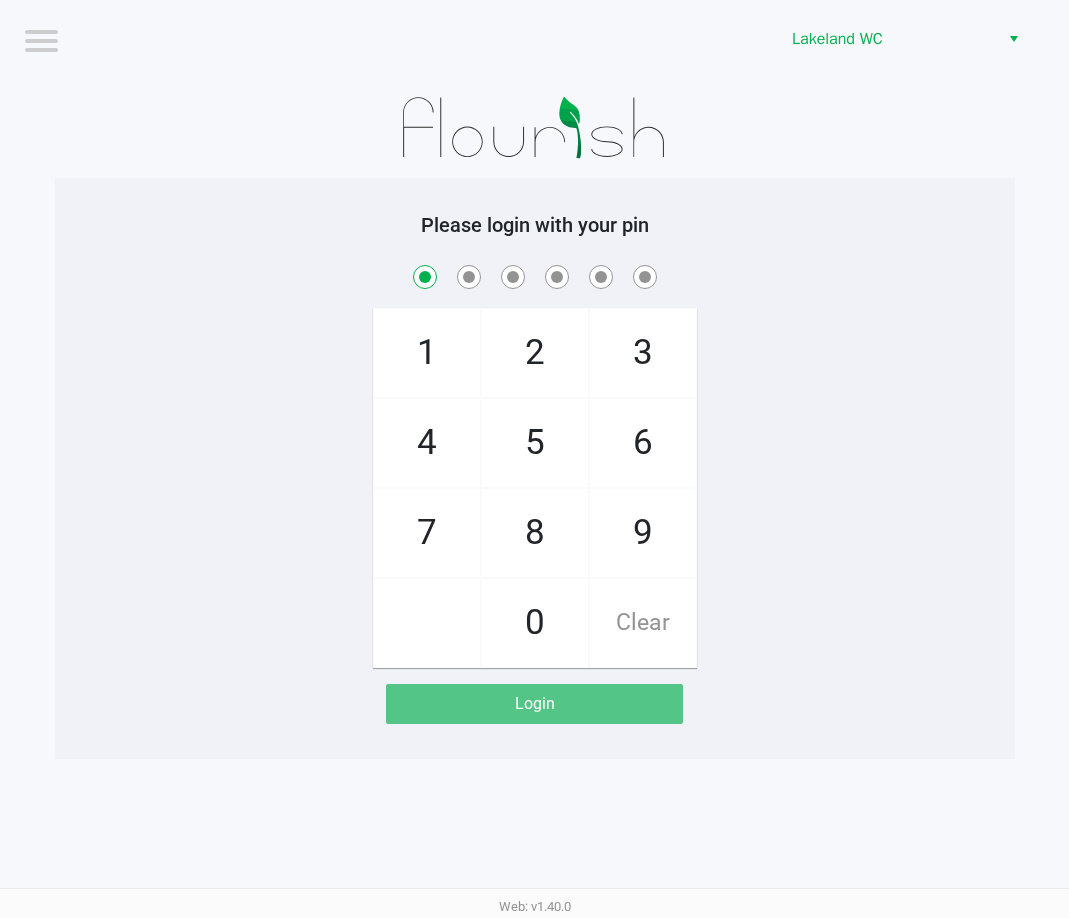 checkbox on "true" 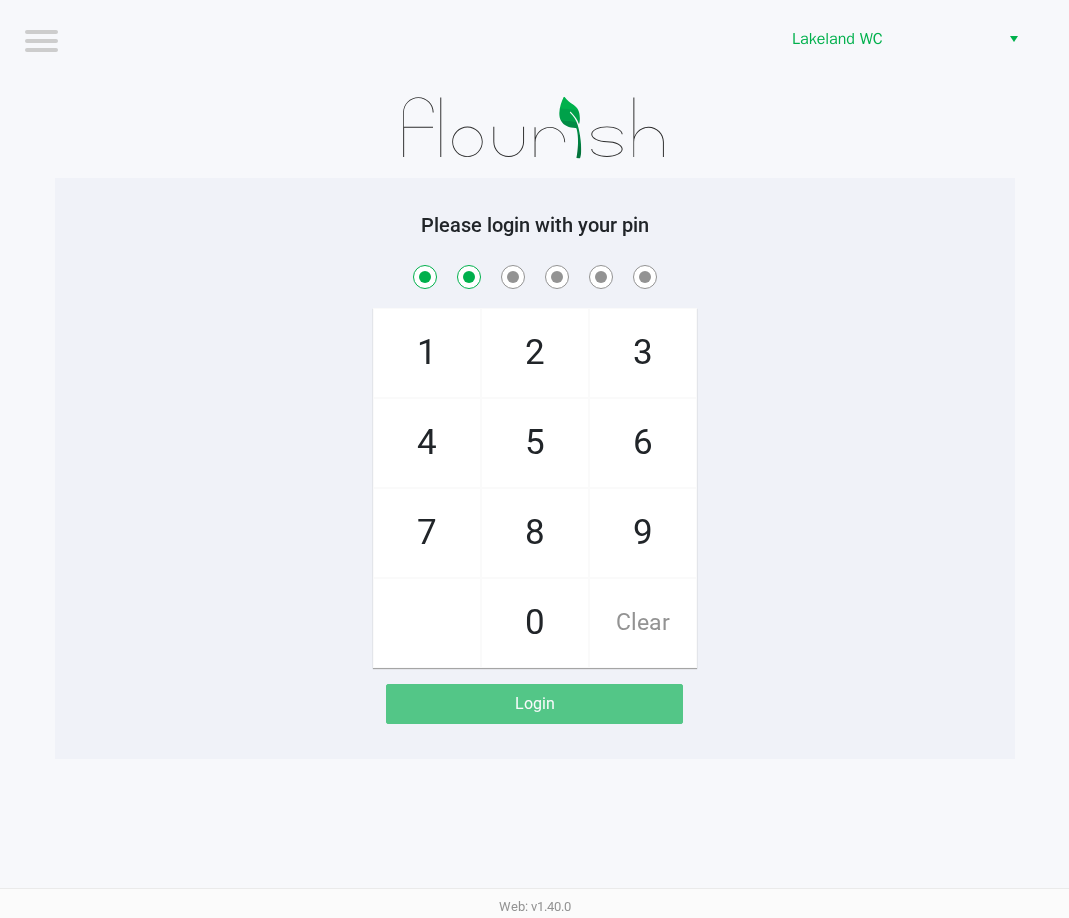 checkbox on "true" 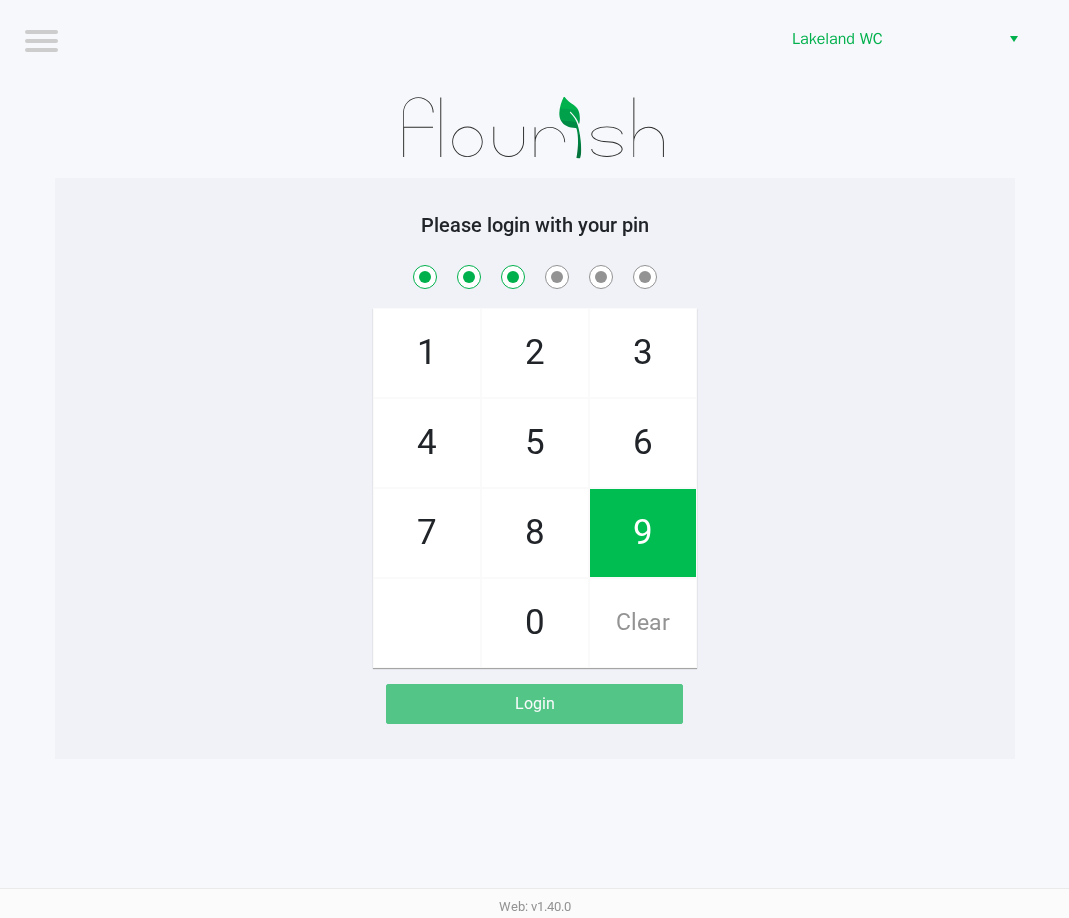 checkbox on "true" 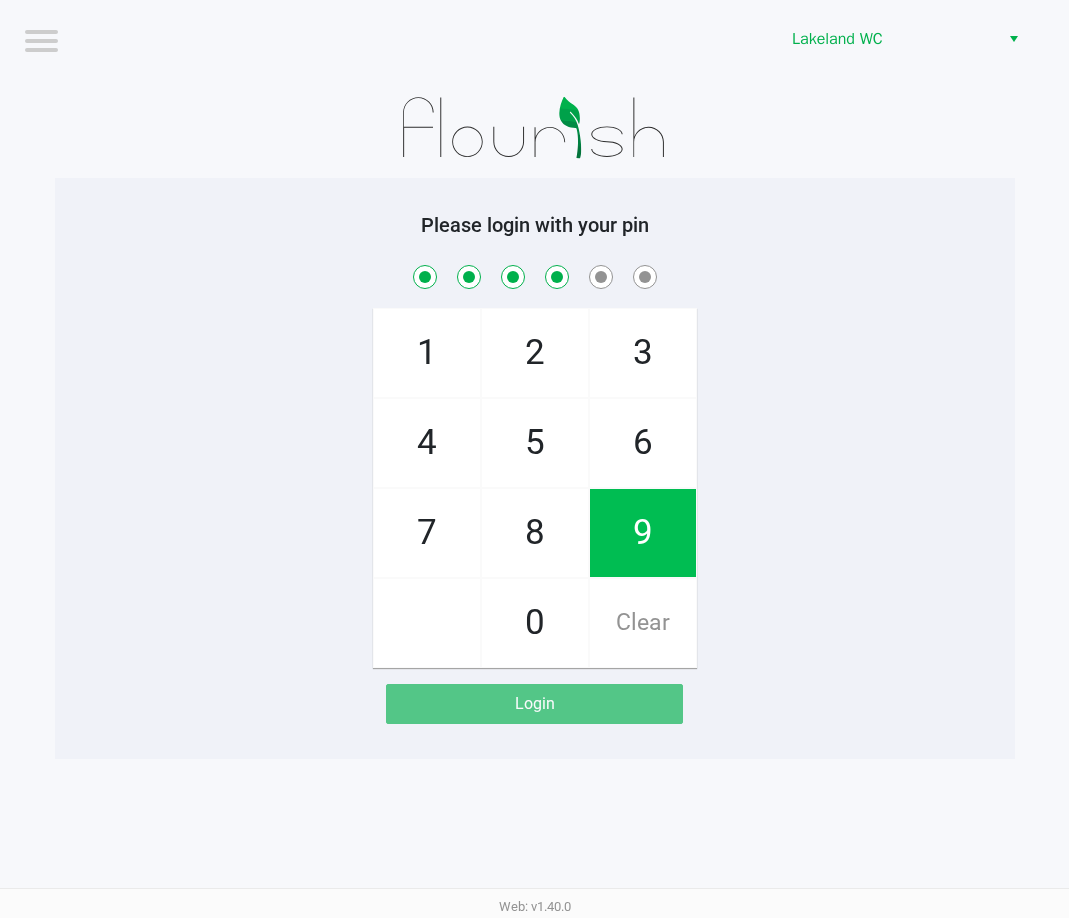 checkbox on "true" 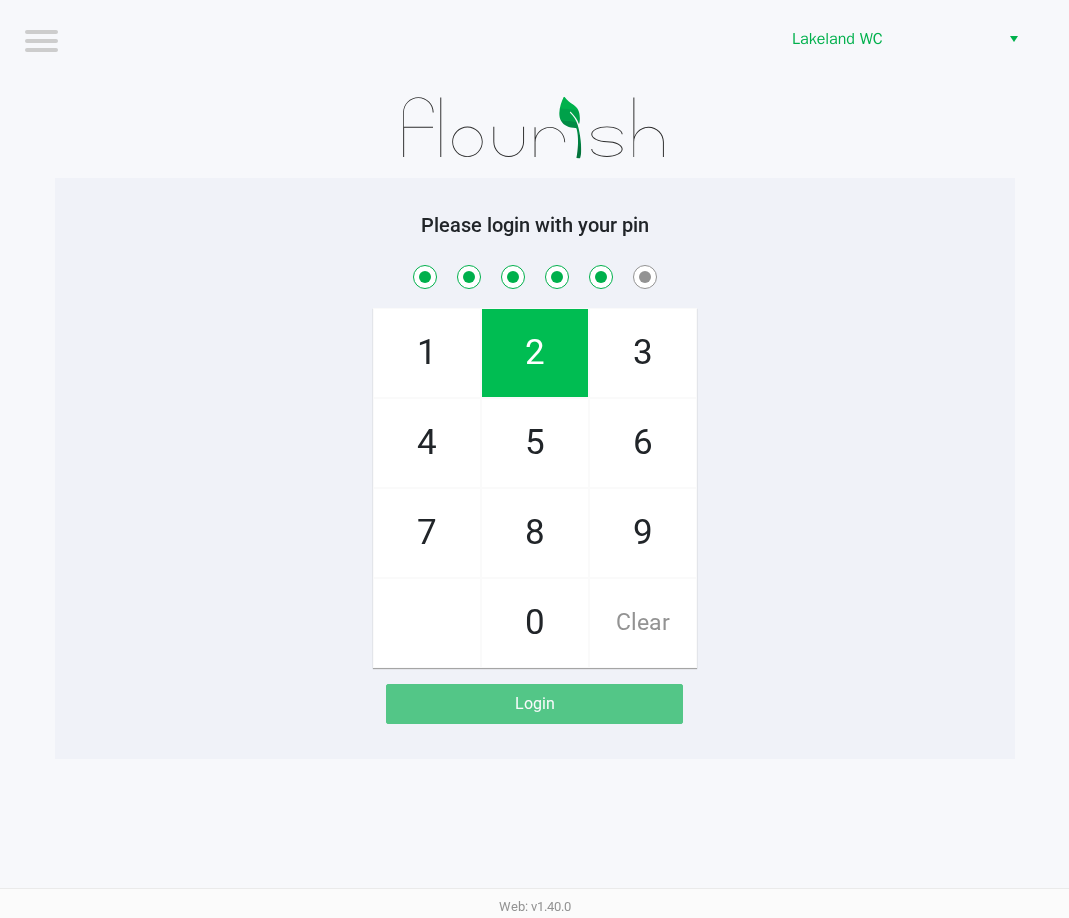 checkbox on "true" 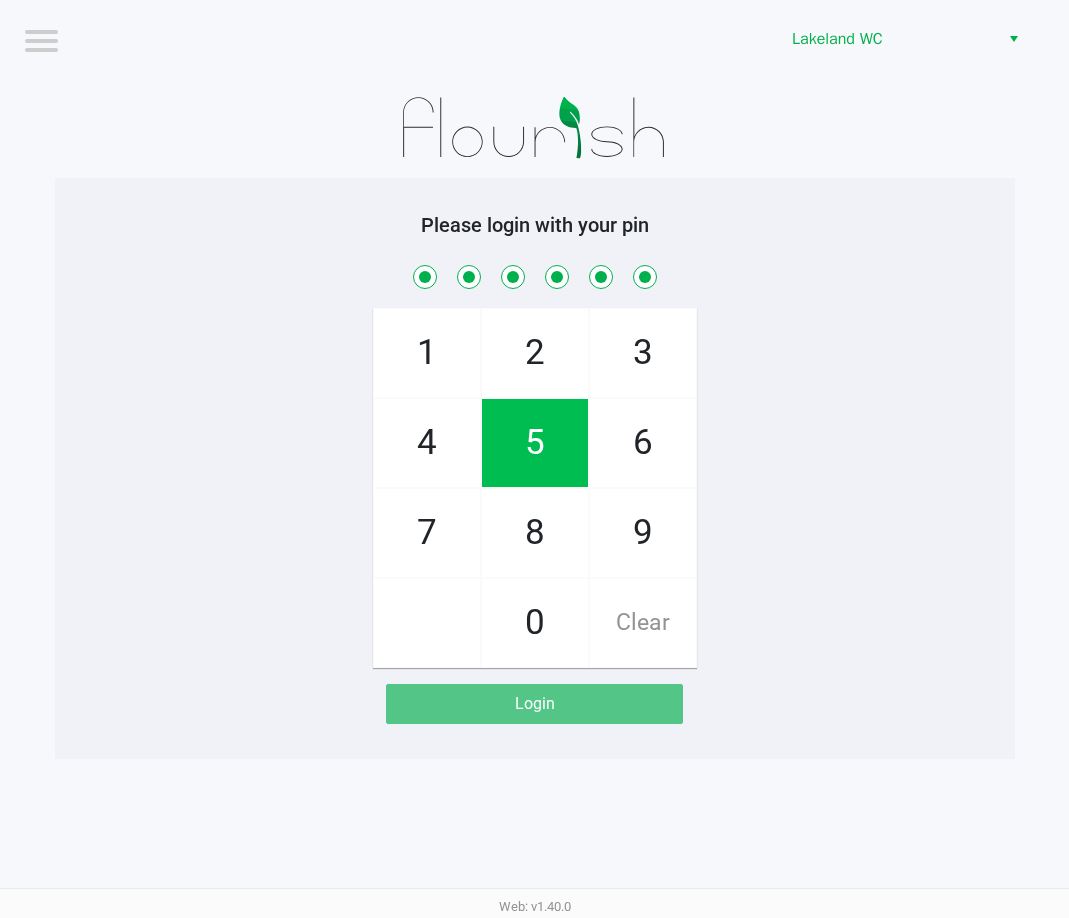 checkbox on "true" 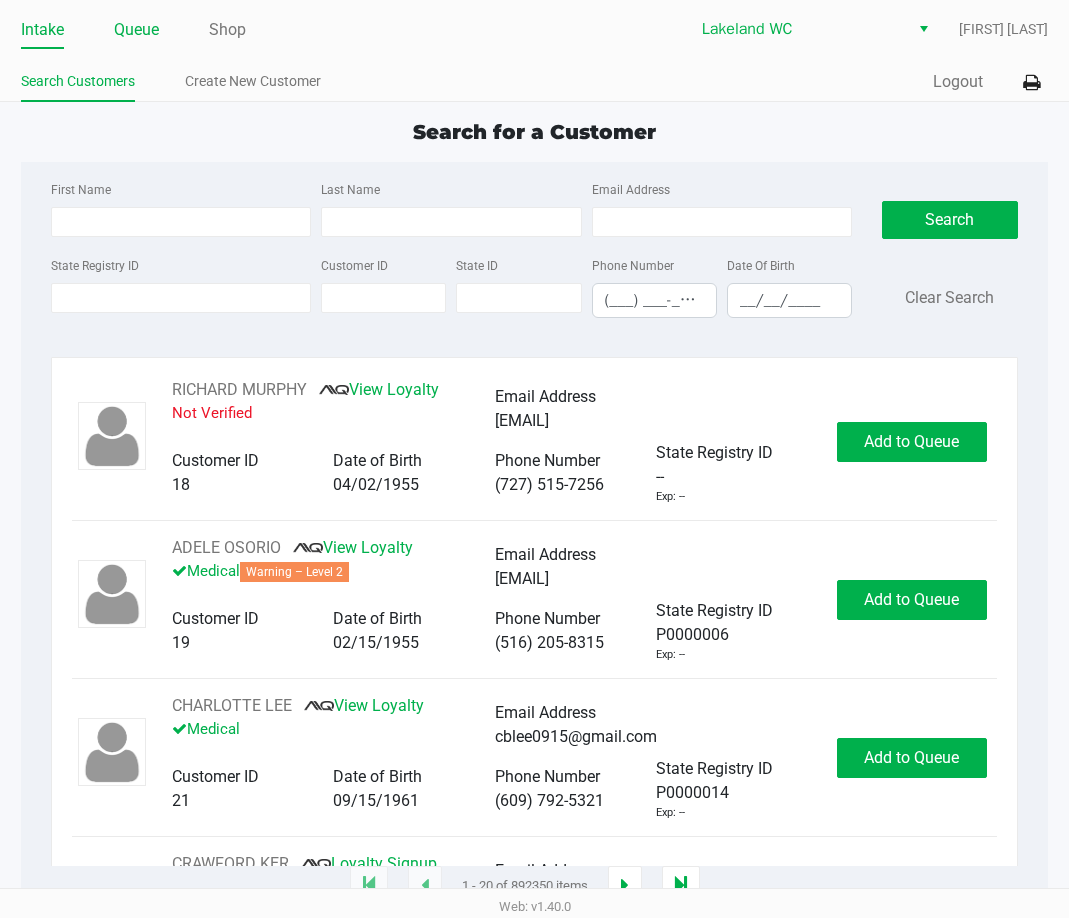 click on "Queue" 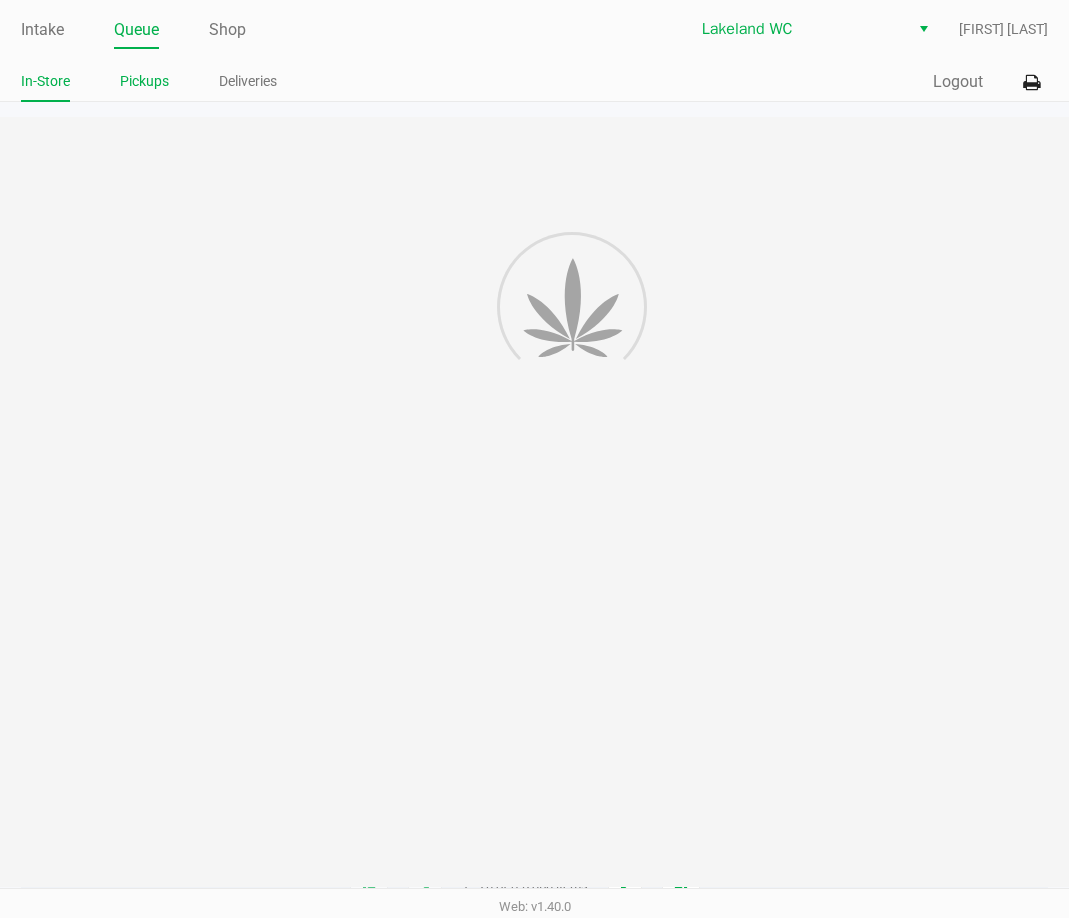 click on "Pickups" 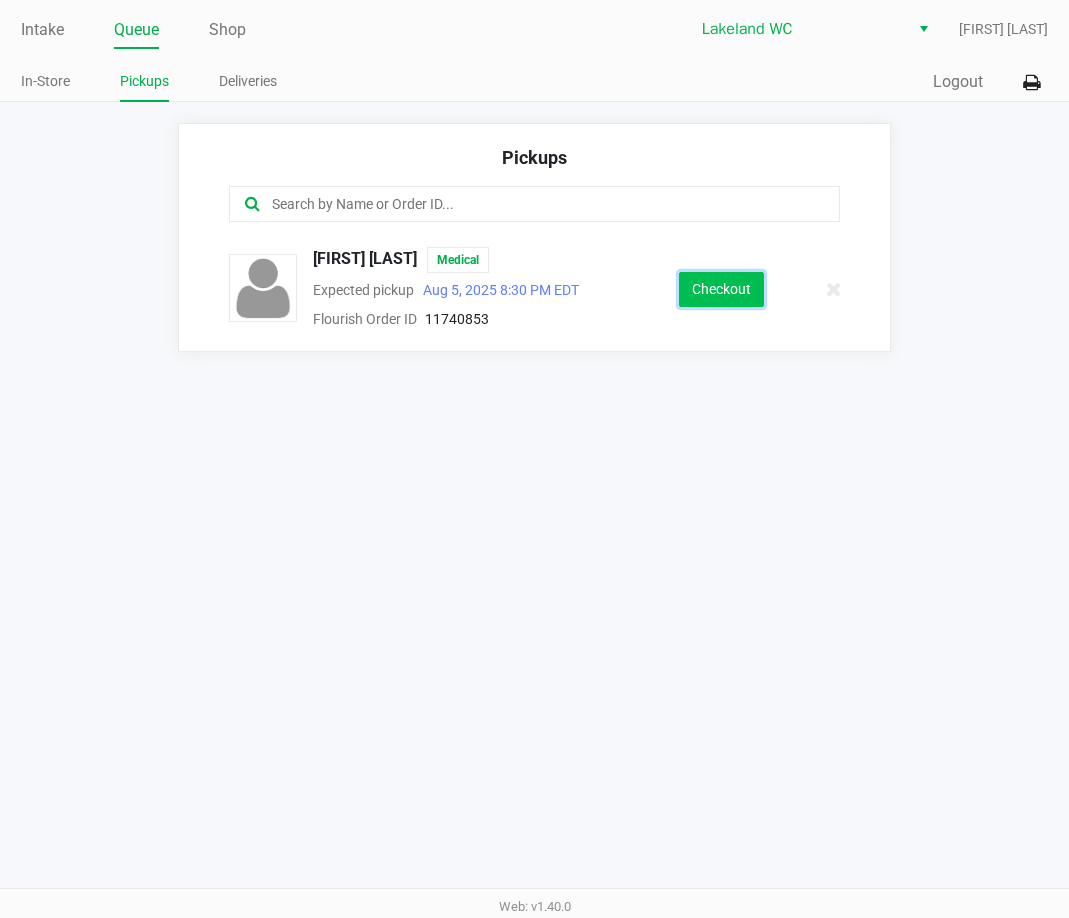 click on "Checkout" 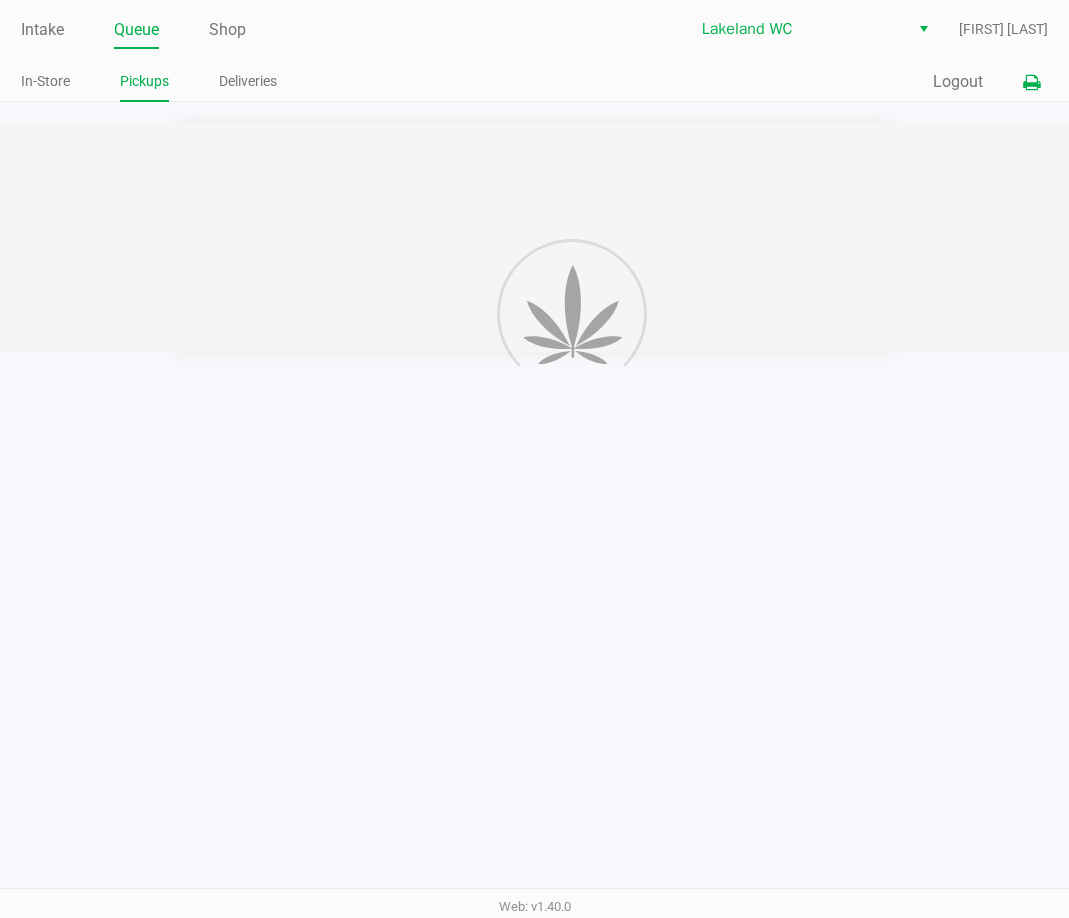 click 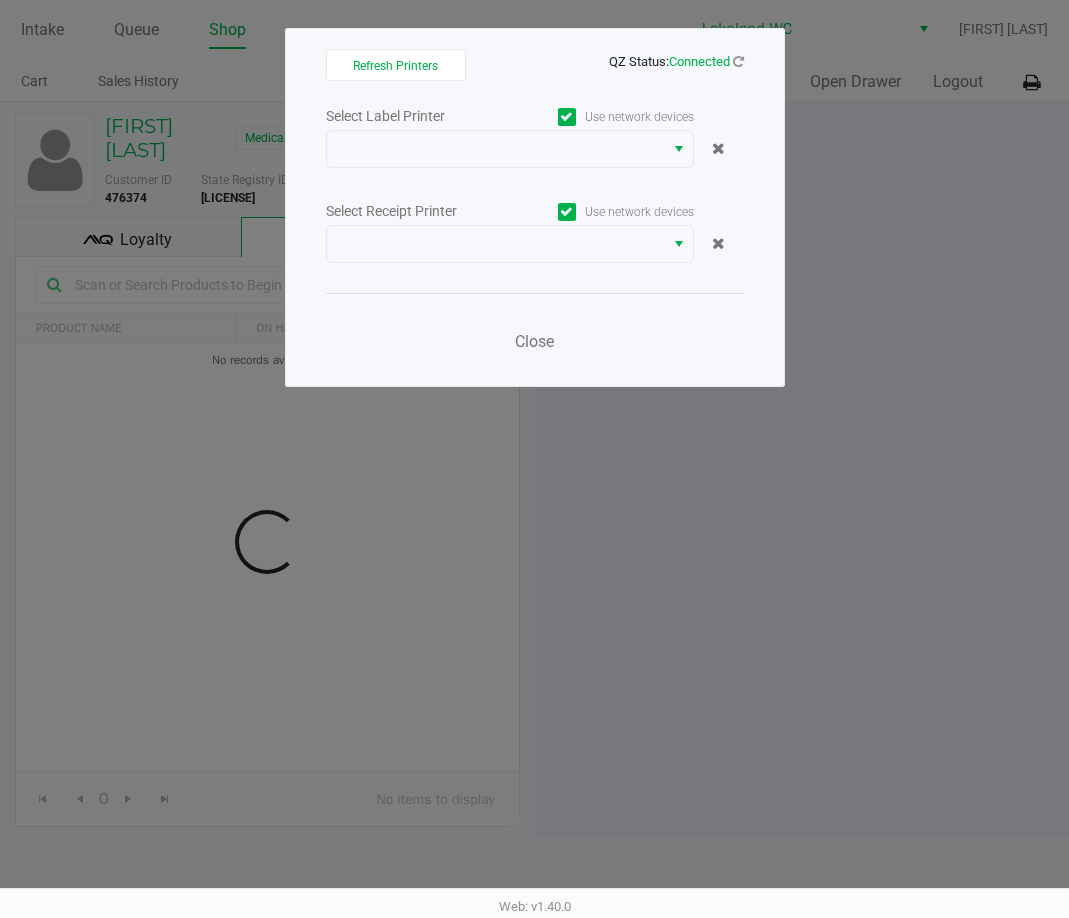 click on "Select Label Printer   Use network devices   Select Receipt Printer   Use network devices   Close" 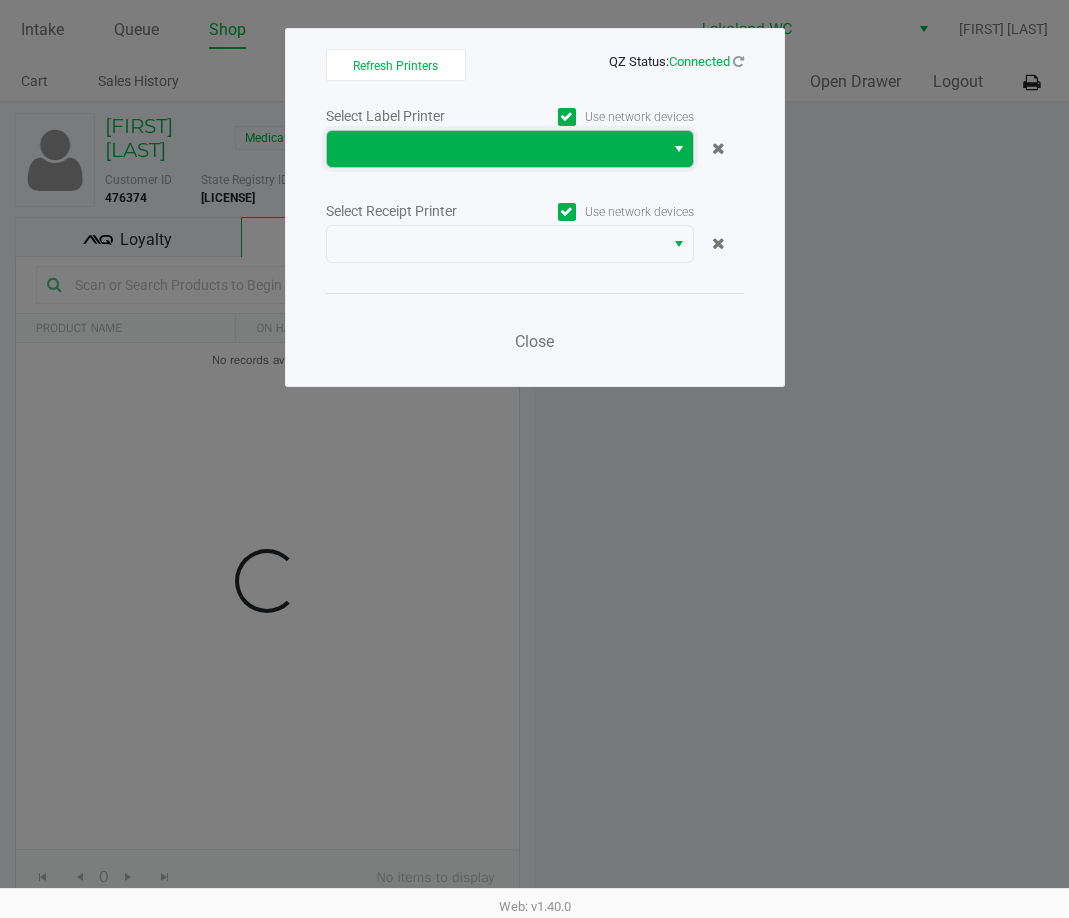 click at bounding box center [495, 149] 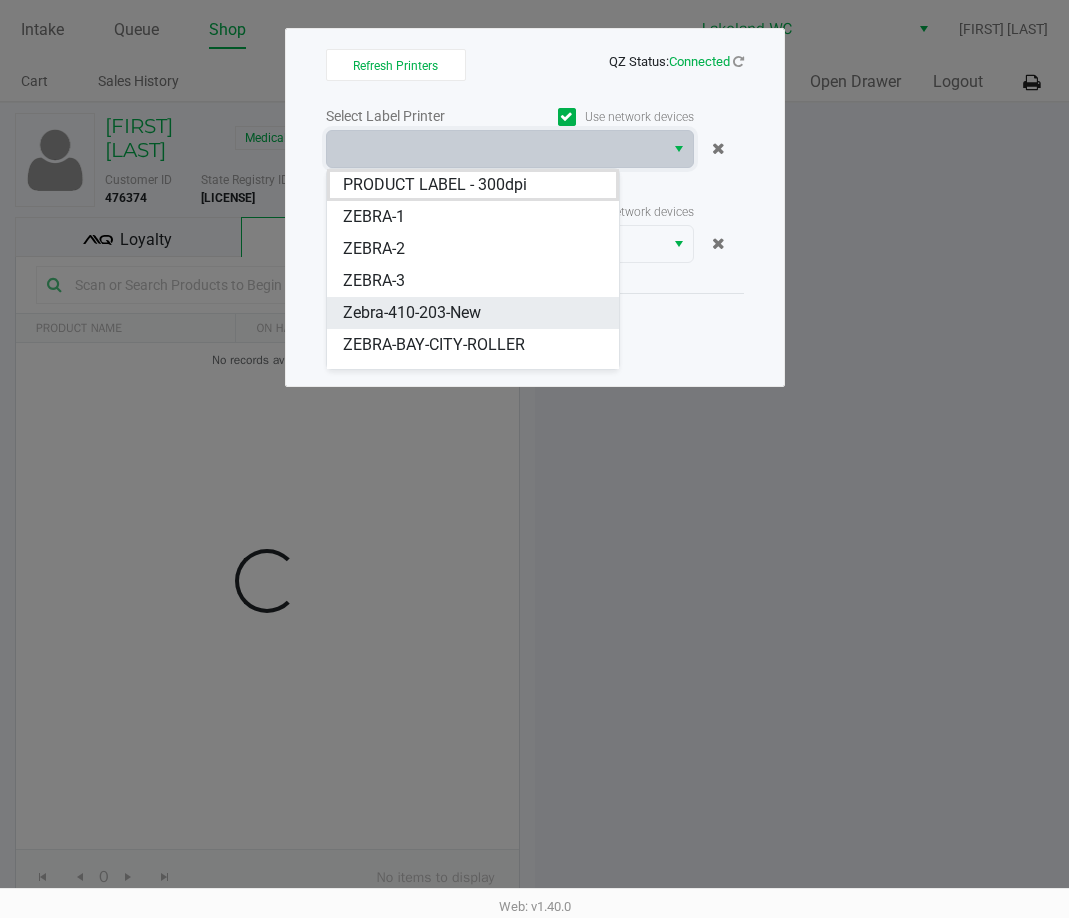 scroll, scrollTop: 56, scrollLeft: 0, axis: vertical 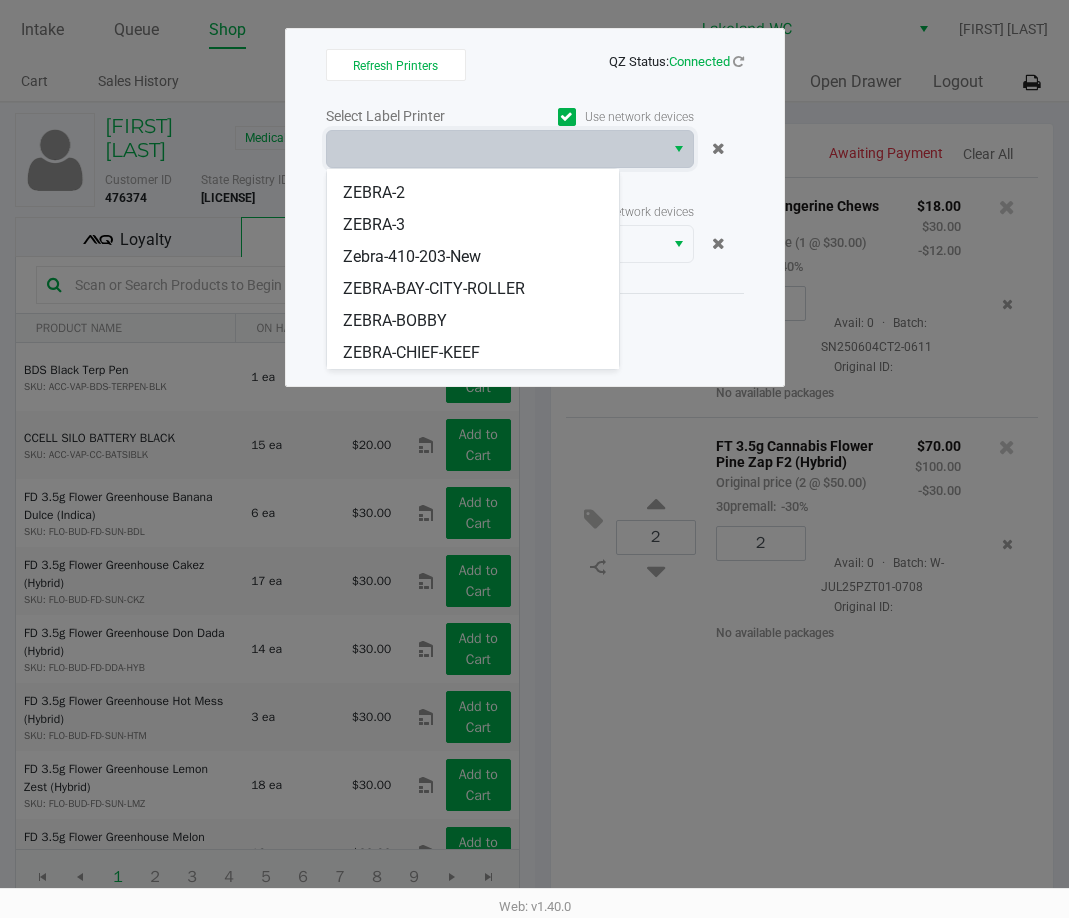 drag, startPoint x: 441, startPoint y: 350, endPoint x: 437, endPoint y: 304, distance: 46.173584 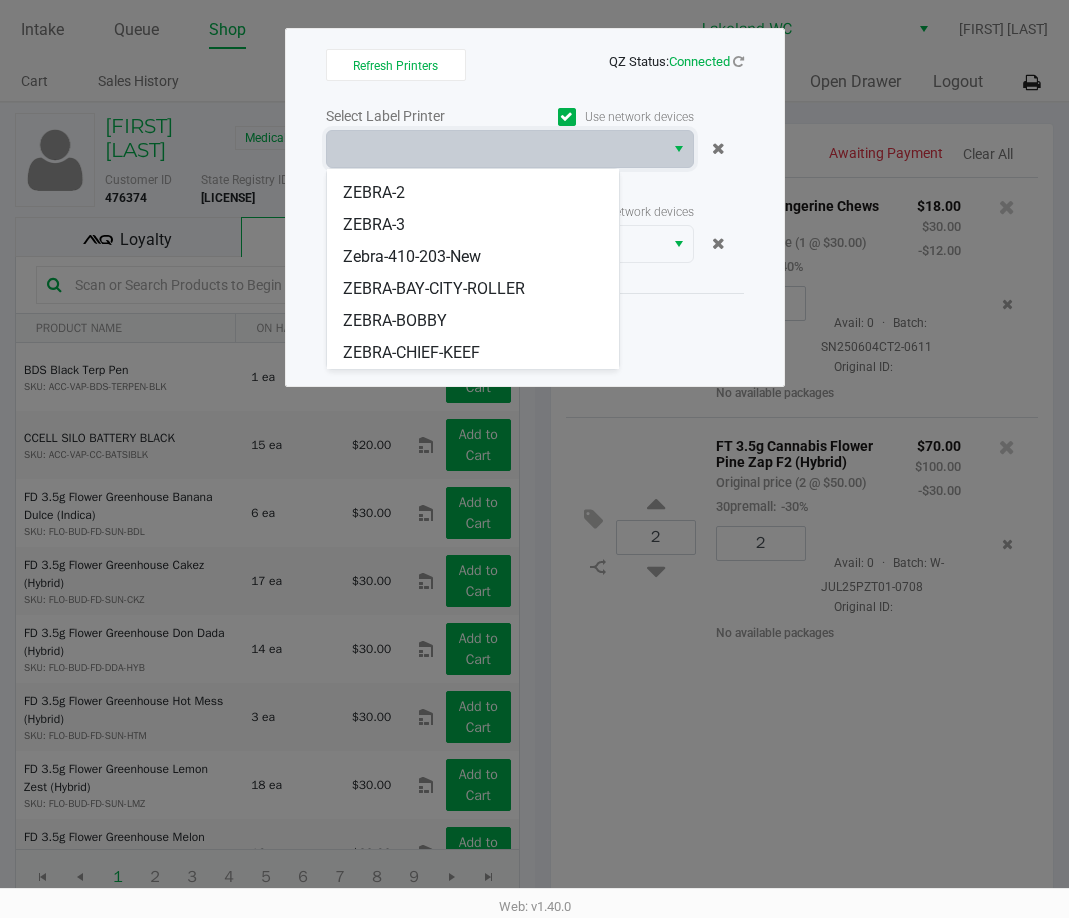 click on "ZEBRA-CHIEF-KEEF" at bounding box center [411, 353] 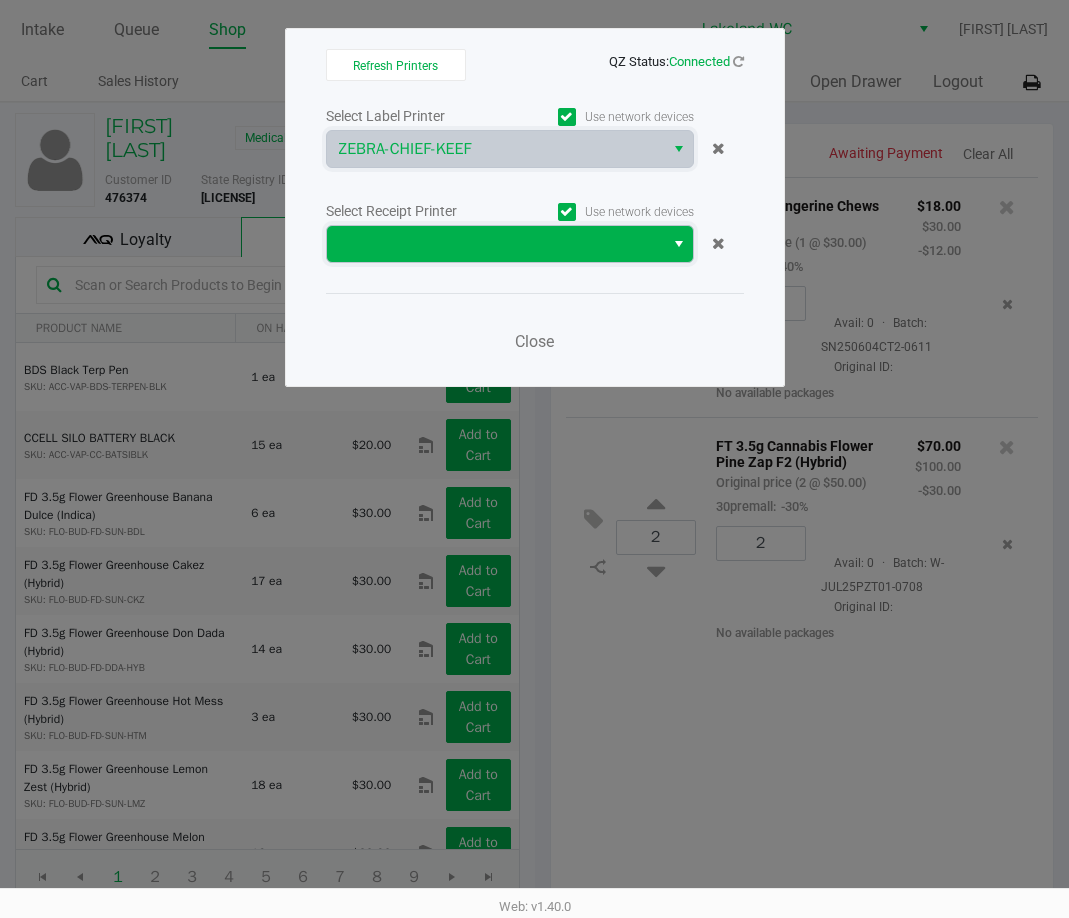 click at bounding box center [495, 244] 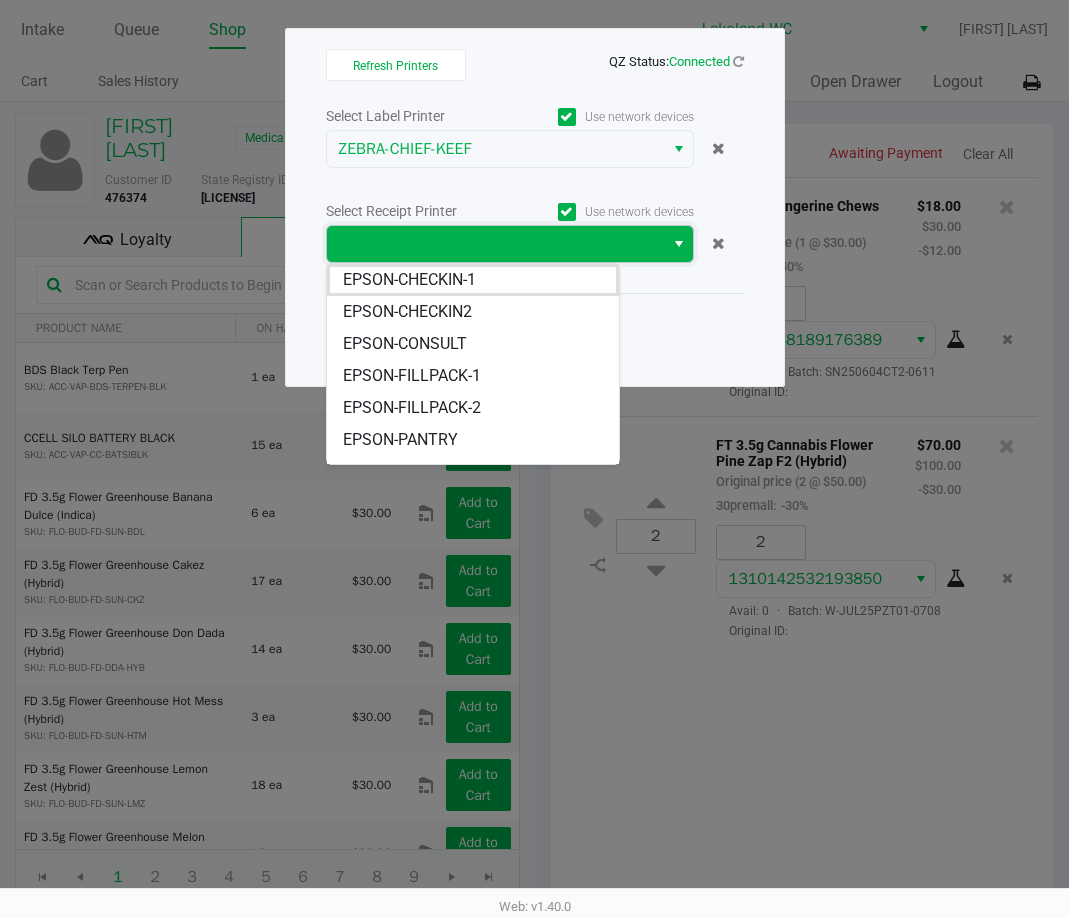 click at bounding box center [495, 244] 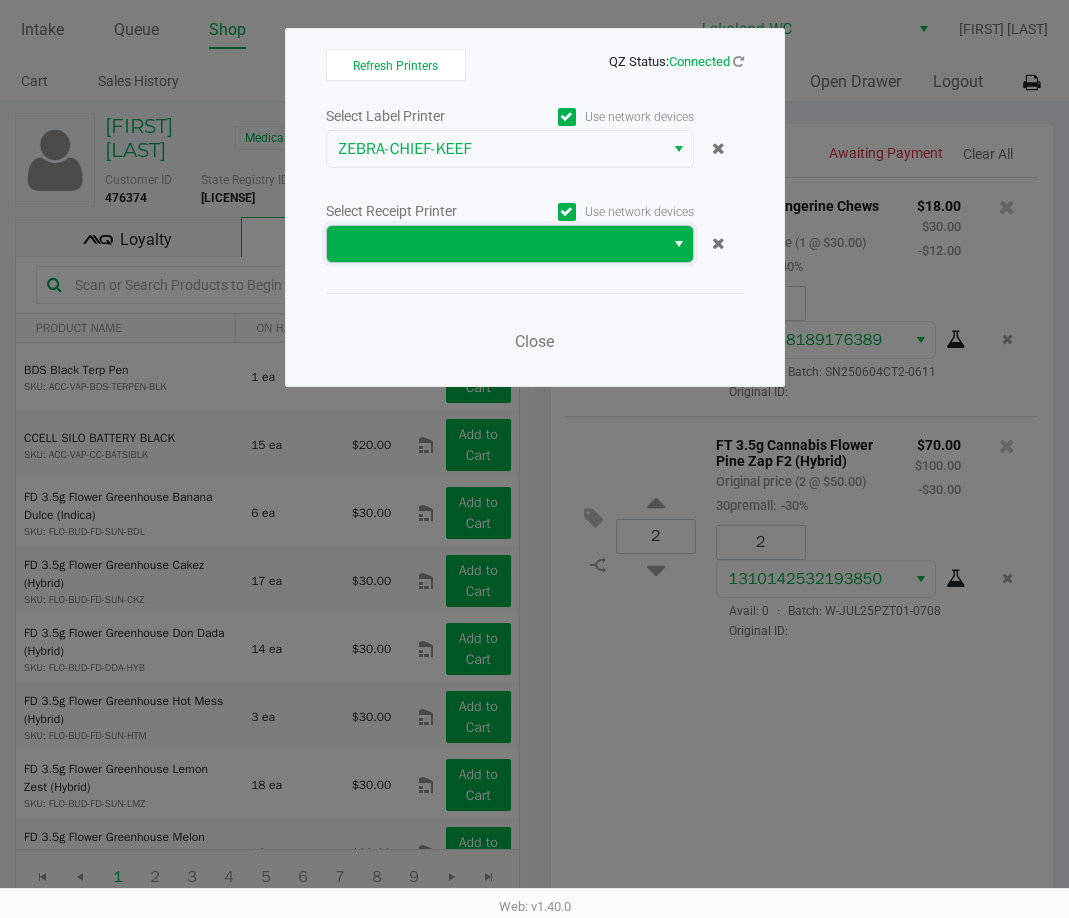 click at bounding box center [495, 244] 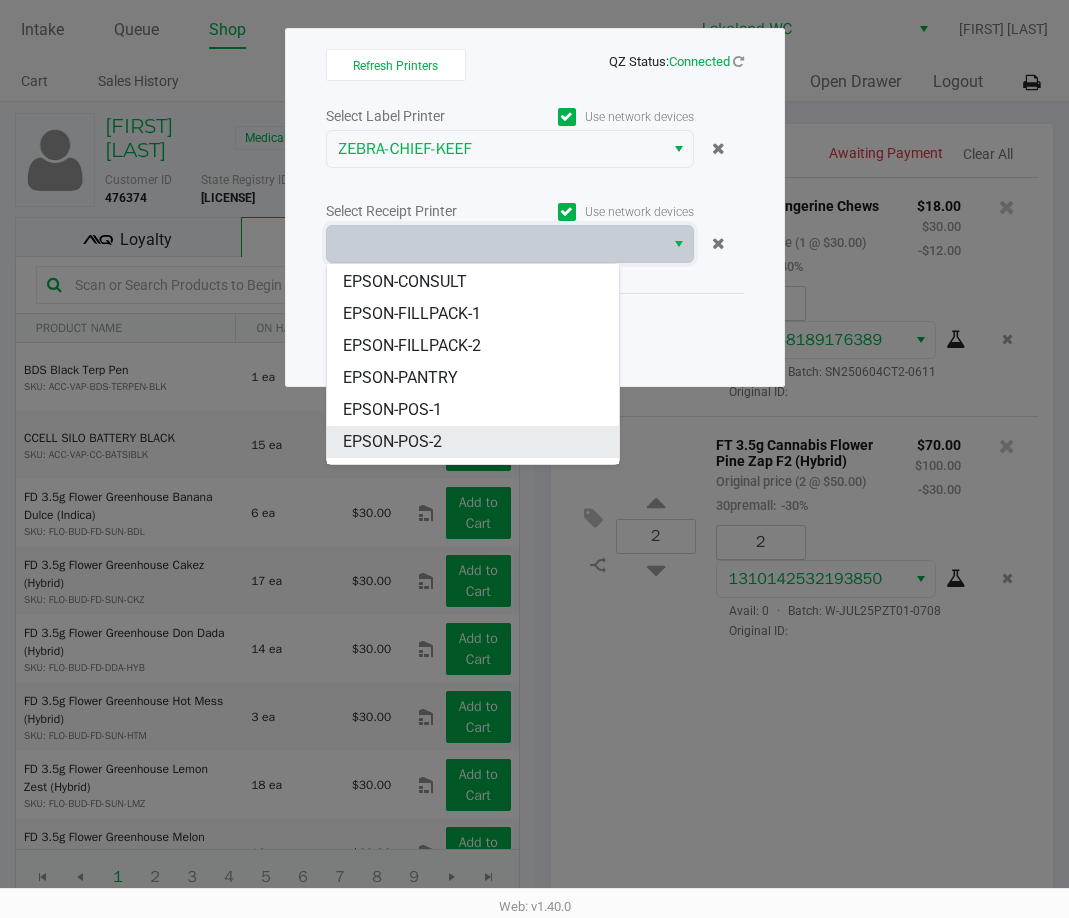 scroll, scrollTop: 120, scrollLeft: 0, axis: vertical 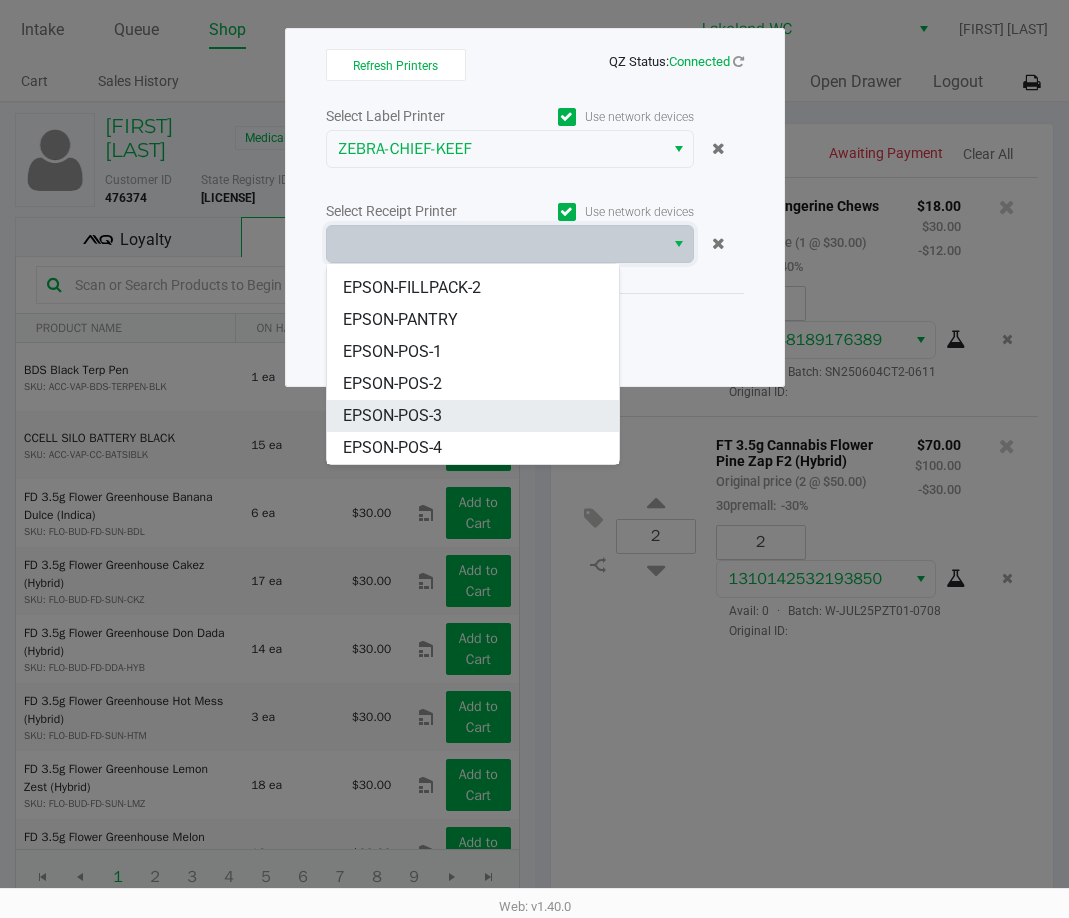 click on "EPSON-POS-3" at bounding box center (392, 416) 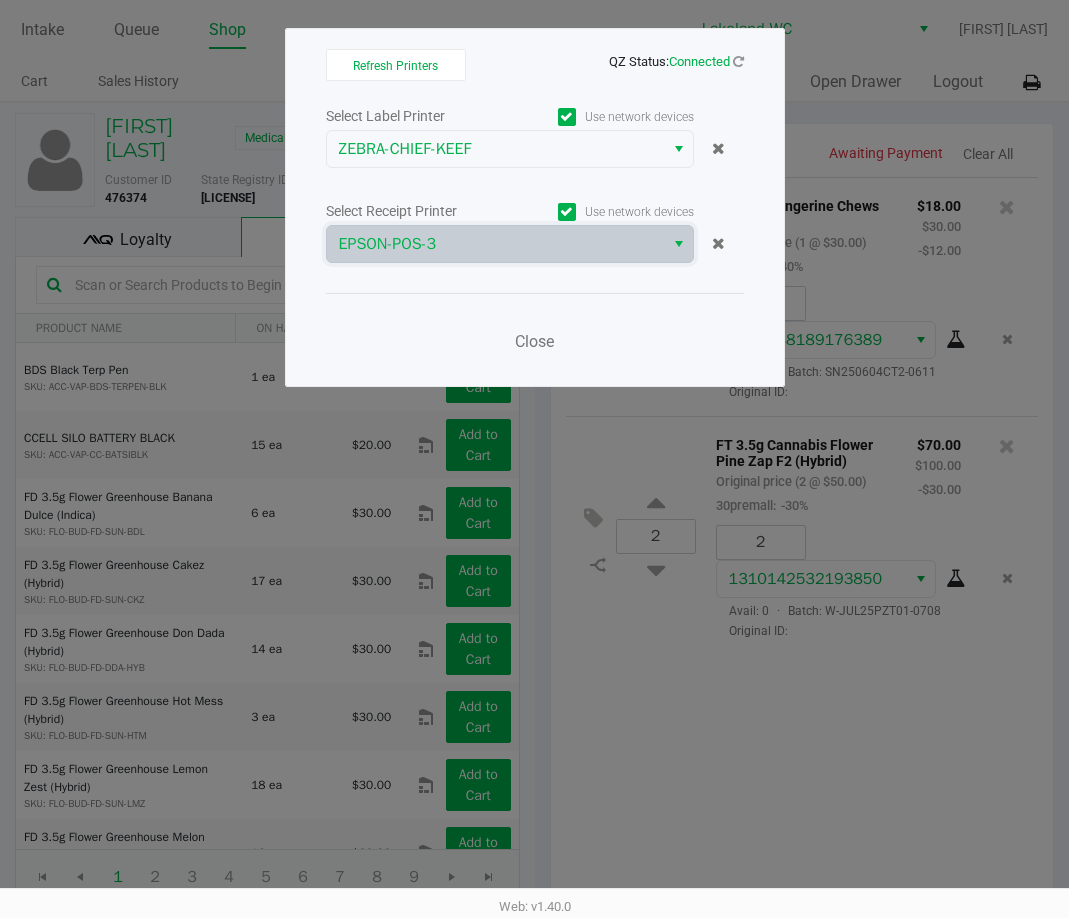 click on "Select Label Printer" 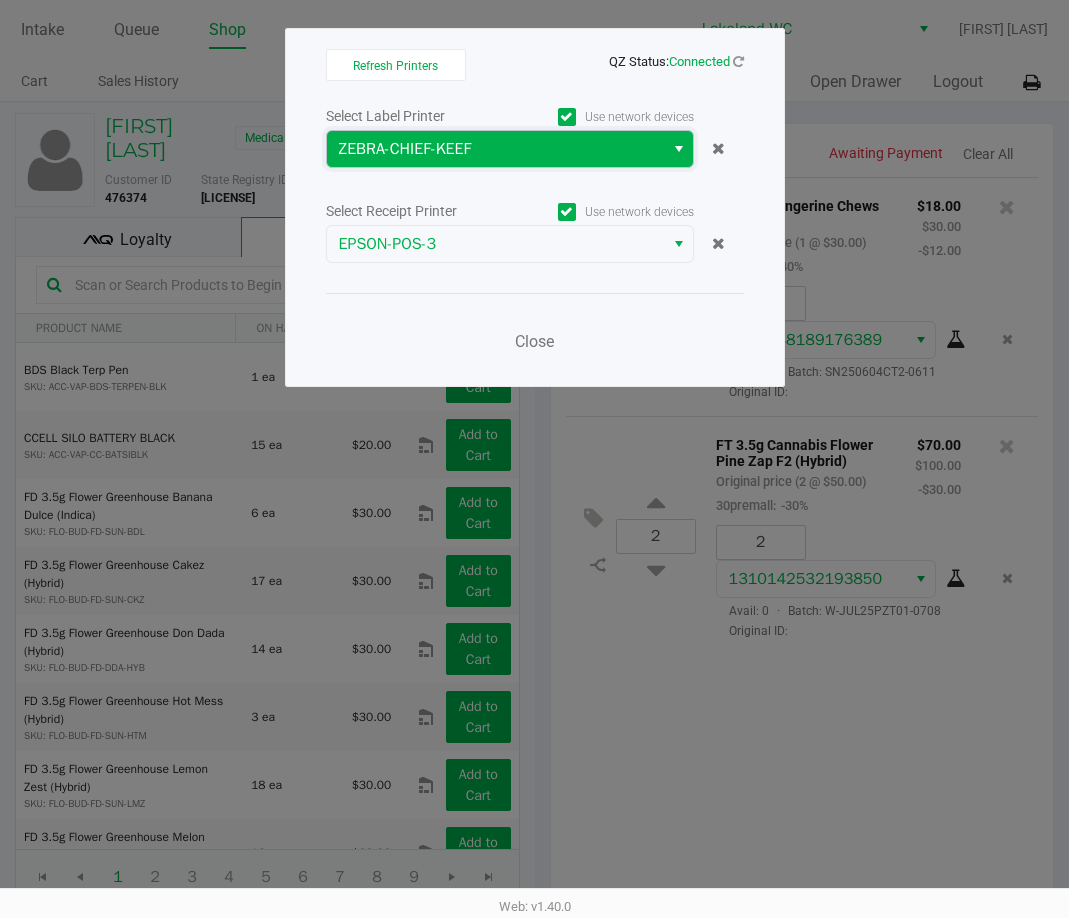 click on "ZEBRA-CHIEF-KEEF" at bounding box center [495, 149] 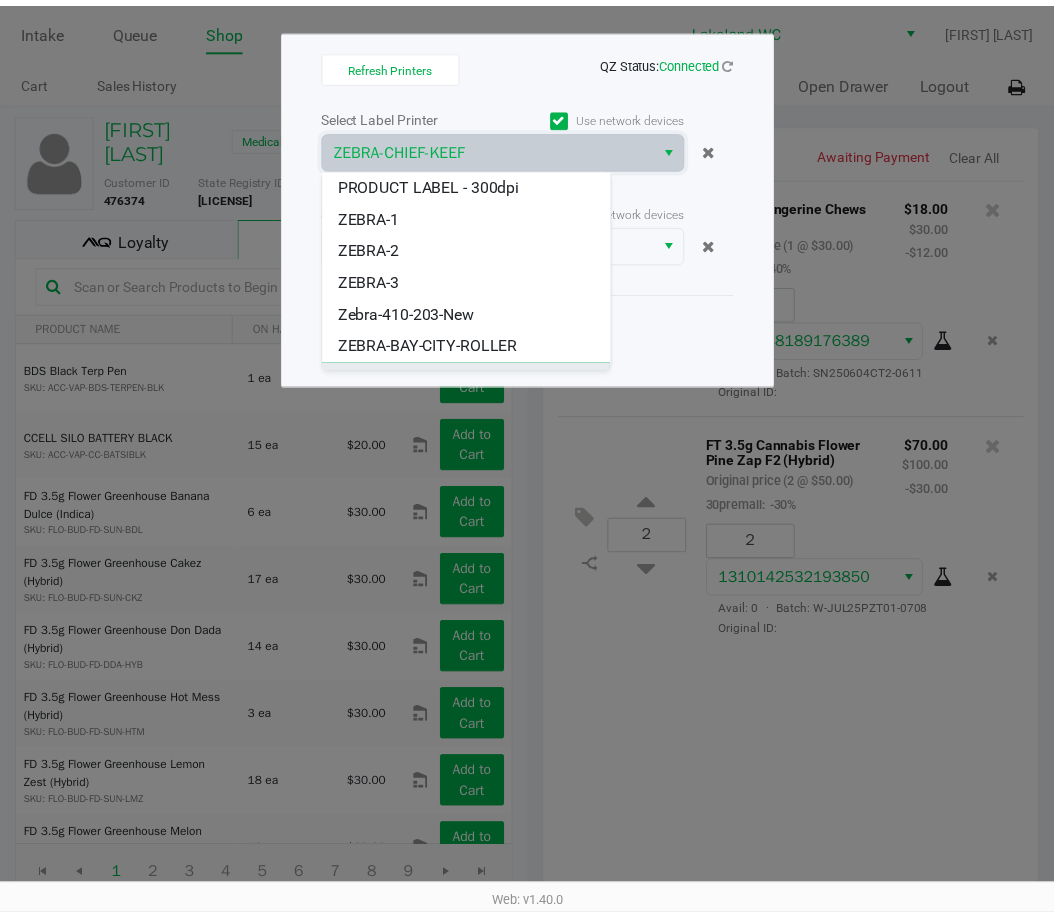 scroll, scrollTop: 56, scrollLeft: 0, axis: vertical 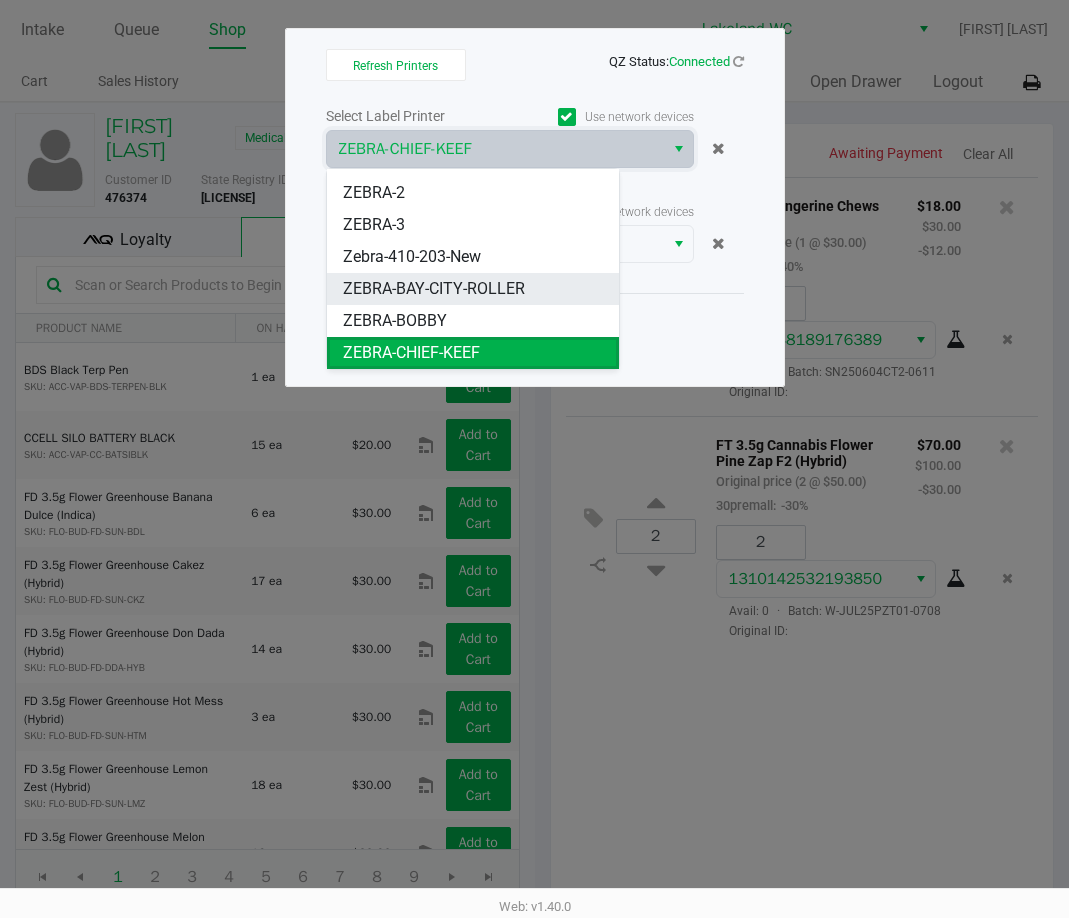 click on "ZEBRA-BAY-CITY-ROLLER" at bounding box center [434, 289] 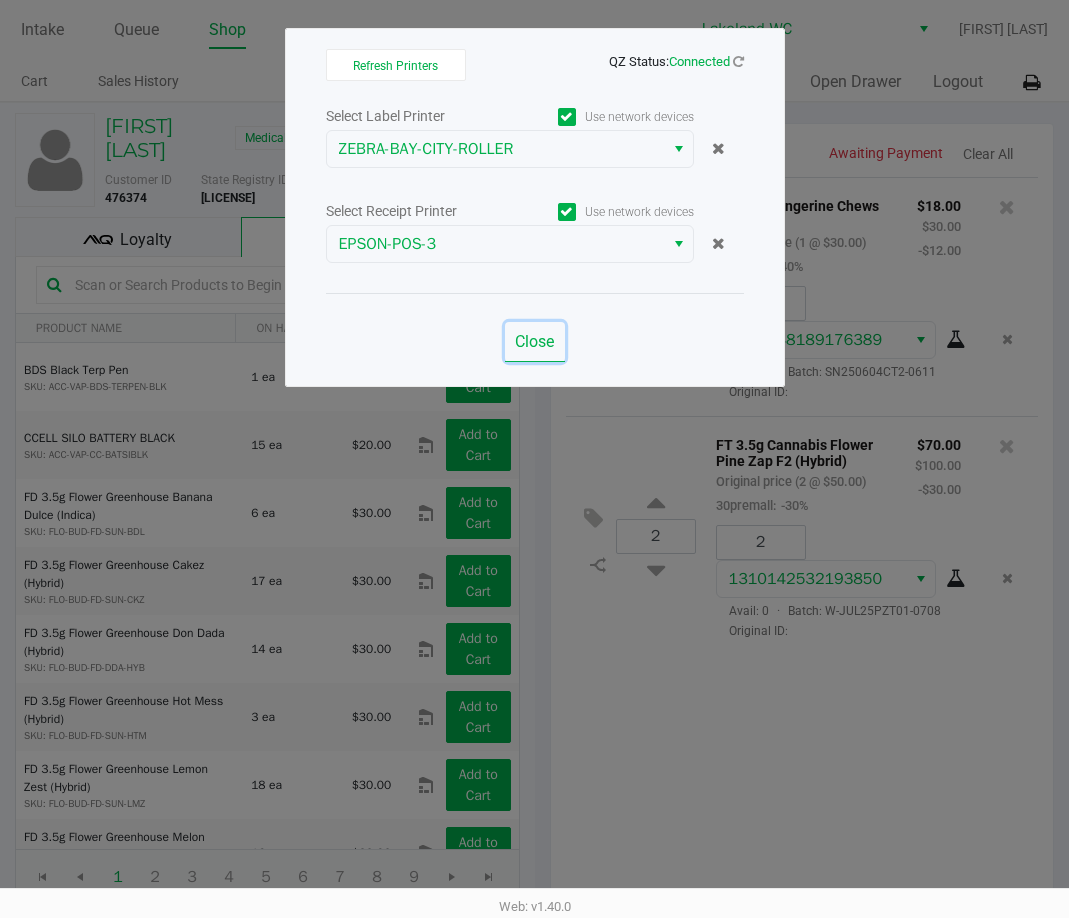 click on "Close" 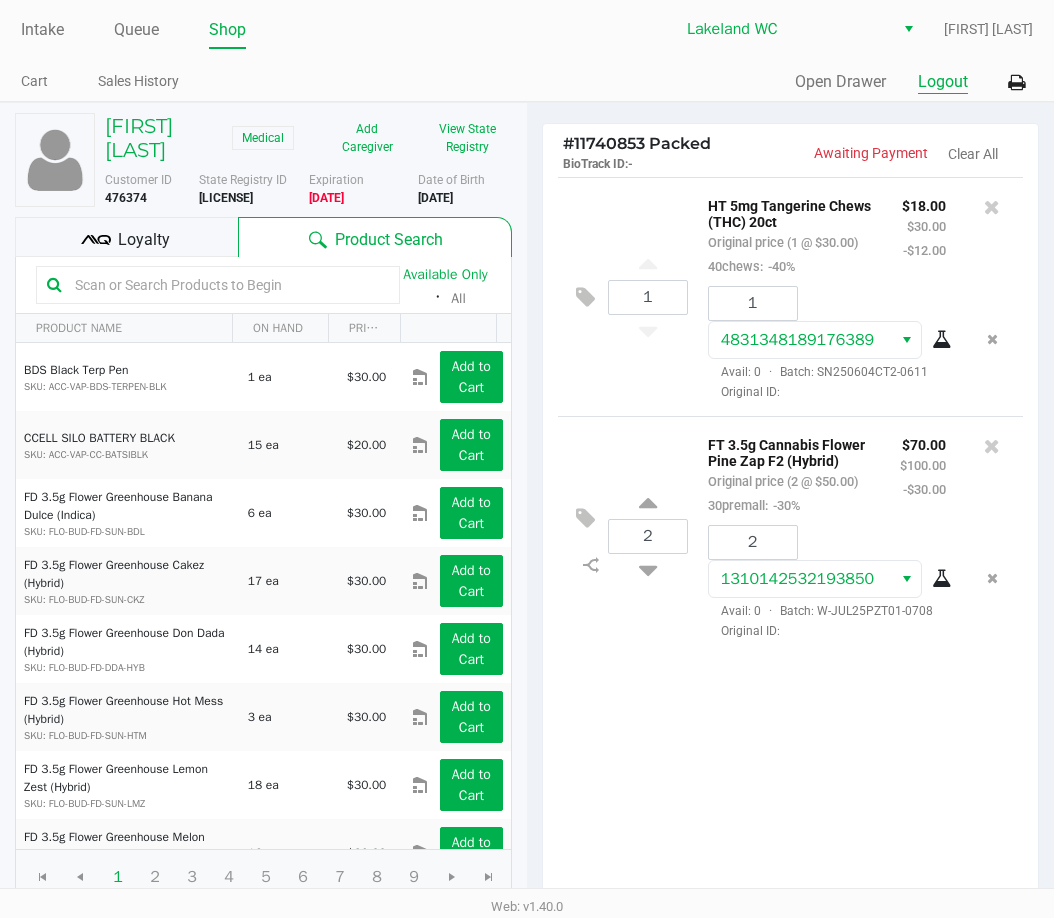 click on "Logout" 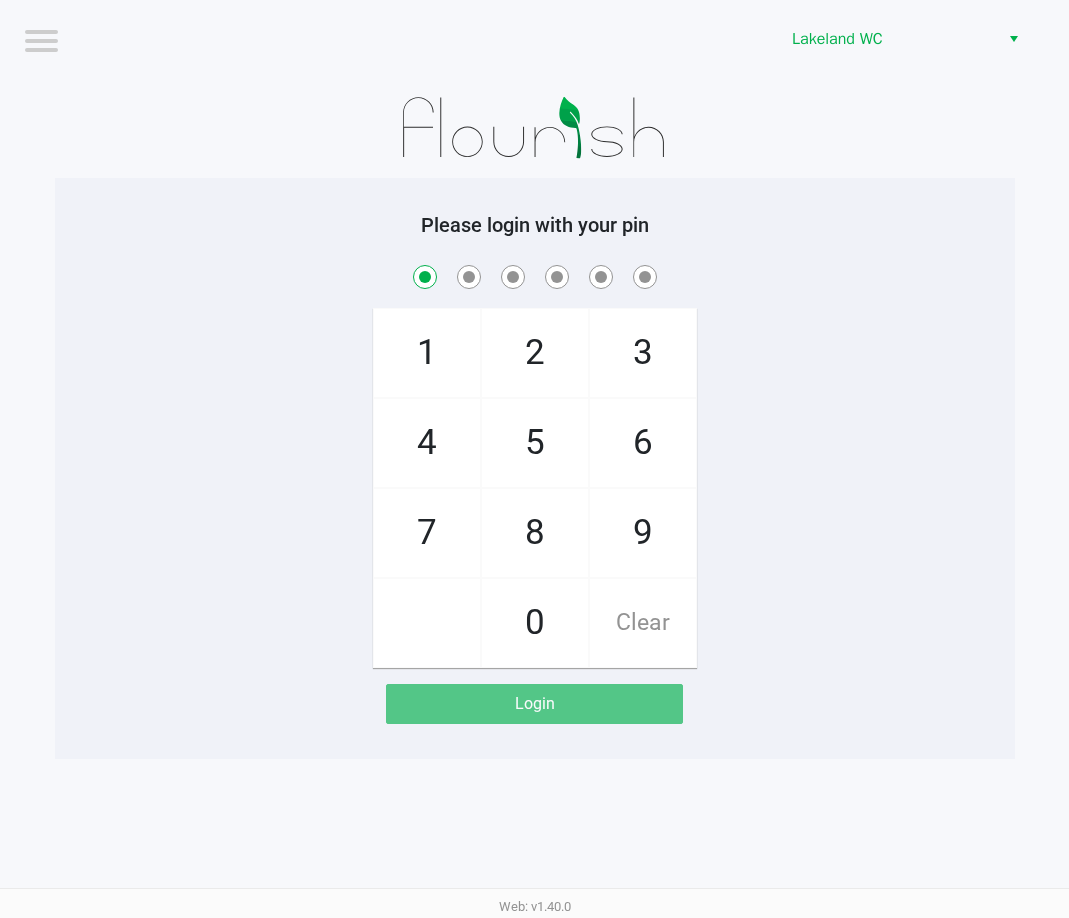 checkbox on "true" 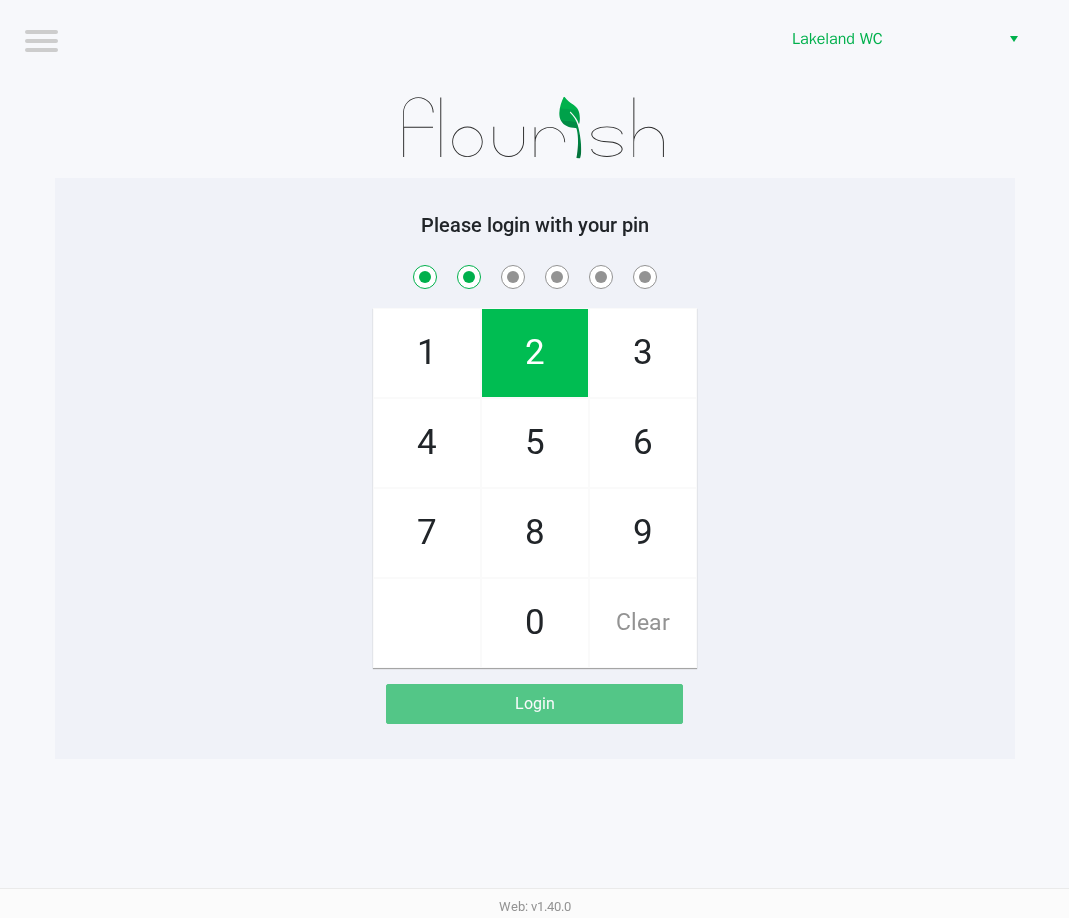 checkbox on "true" 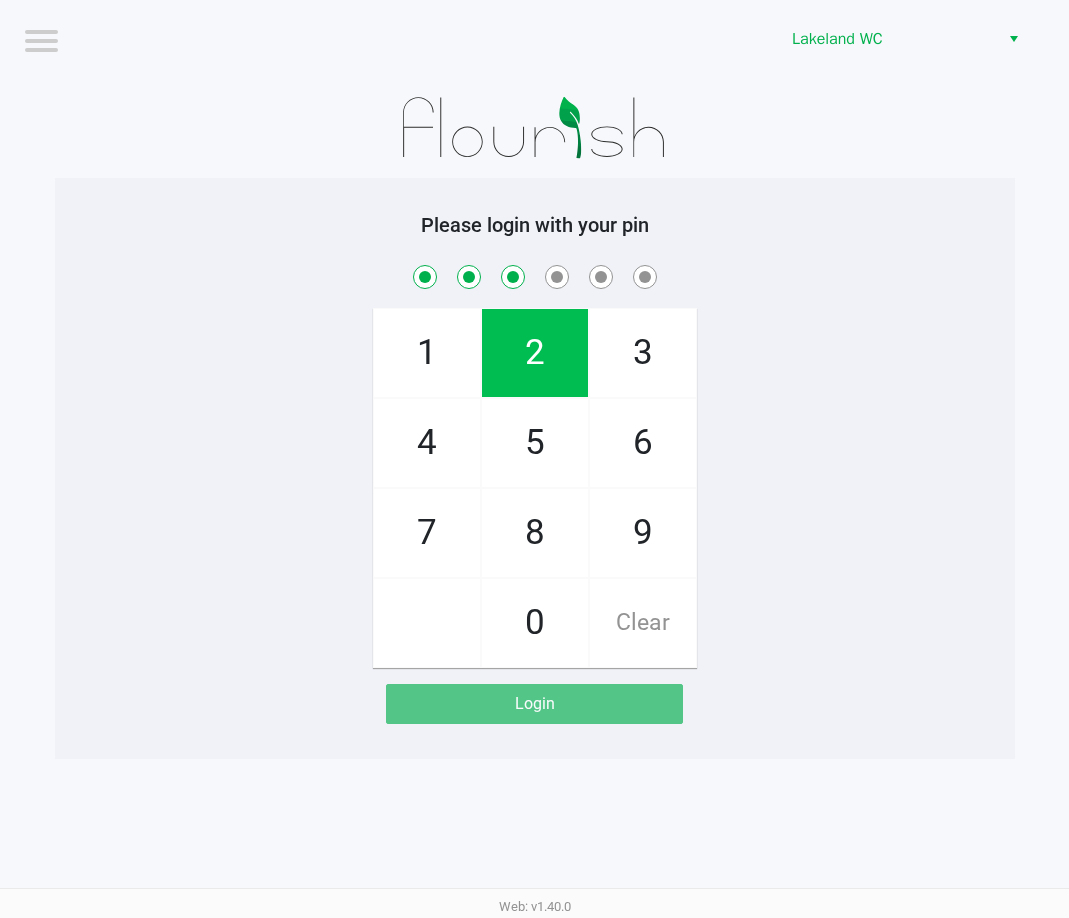 checkbox on "true" 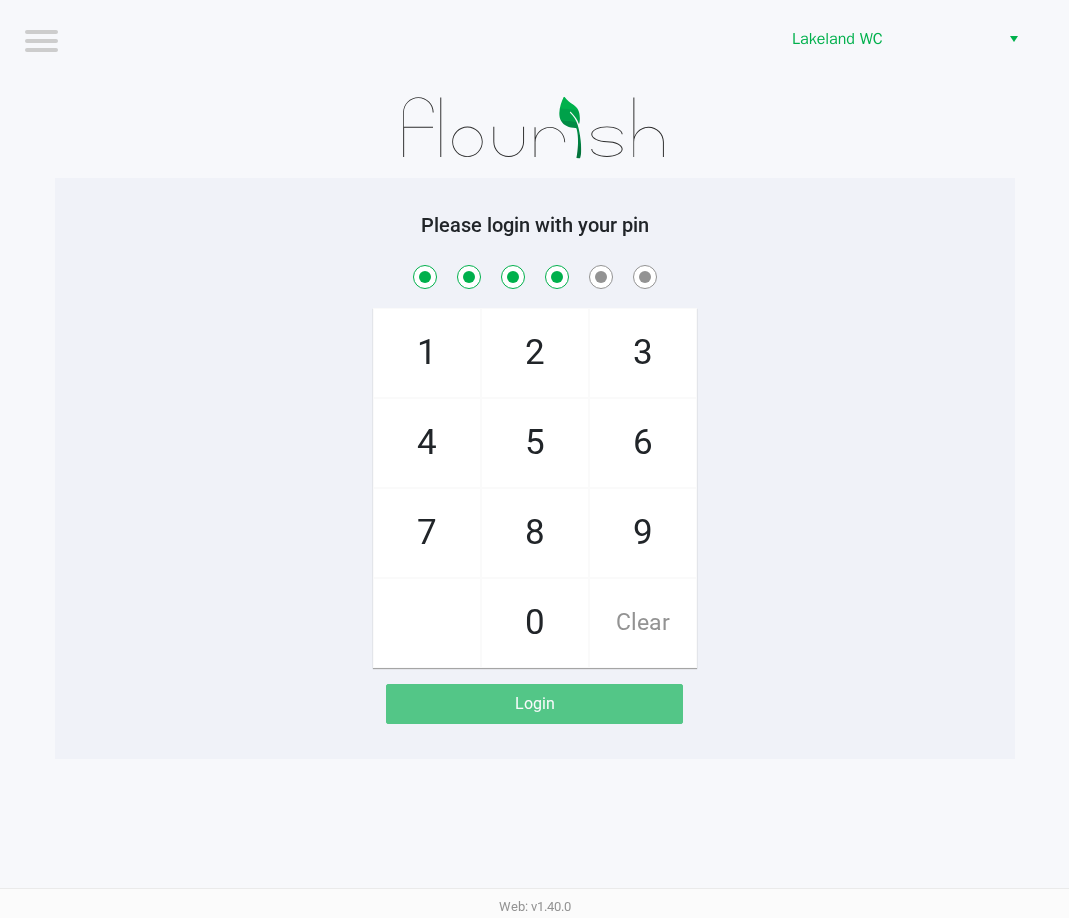 checkbox on "true" 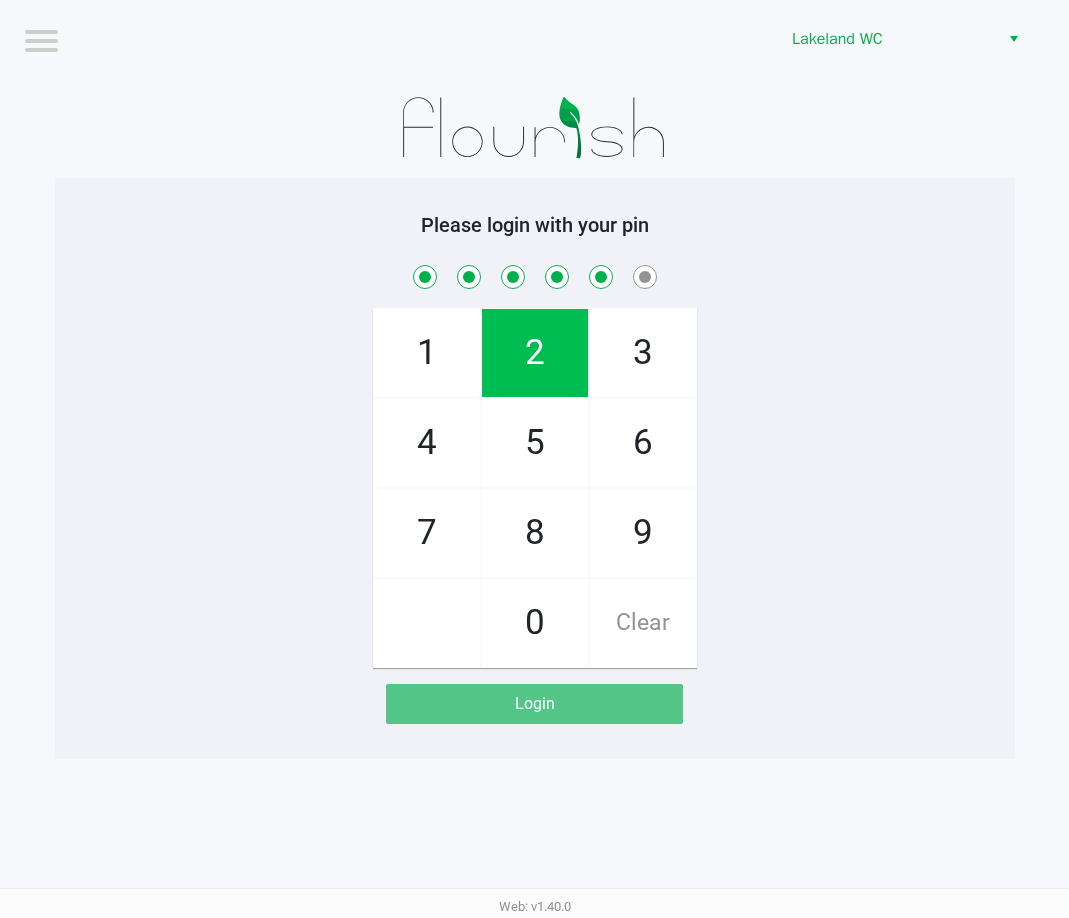 checkbox on "true" 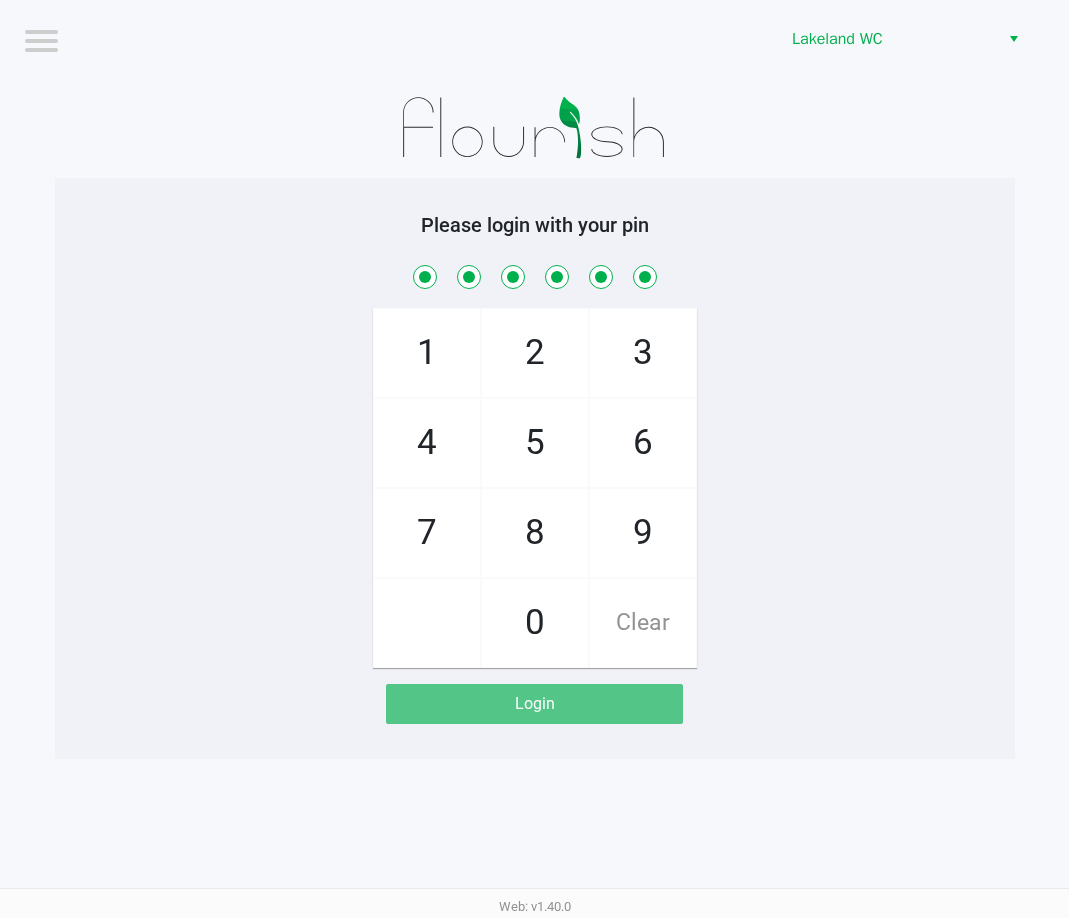 checkbox on "true" 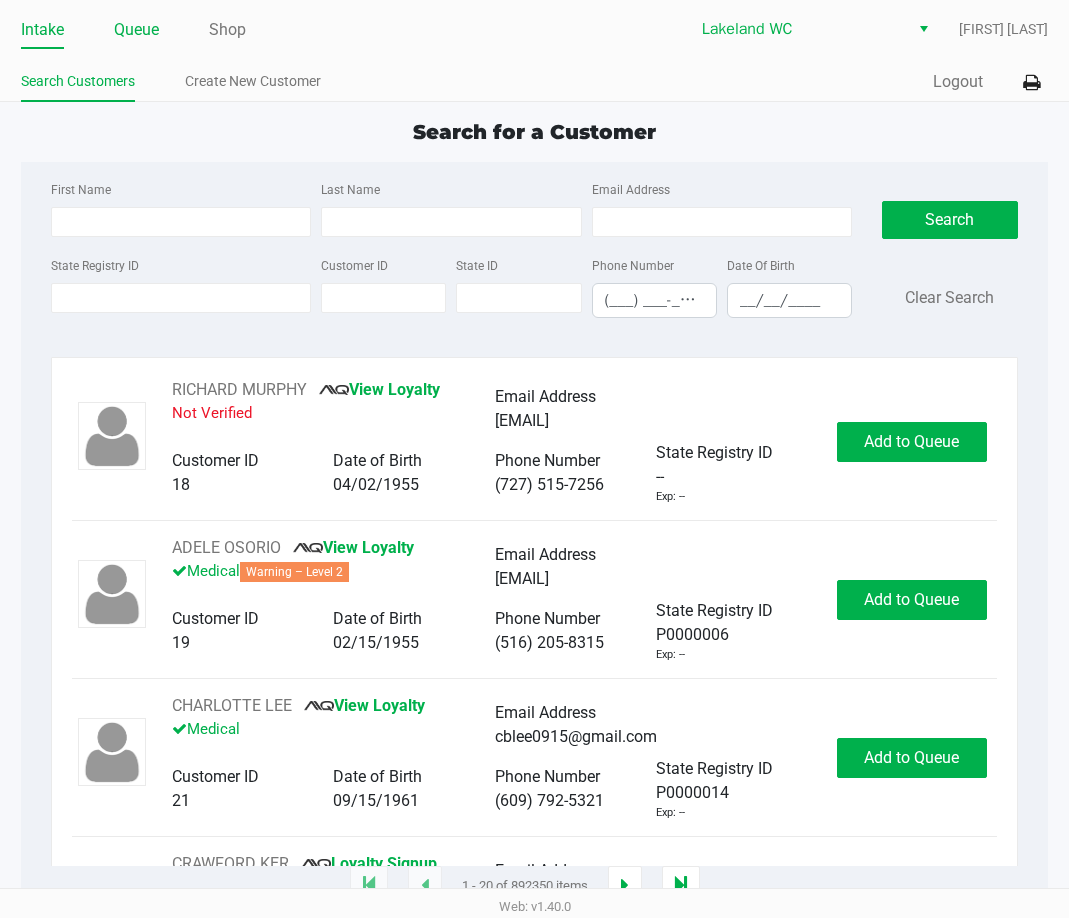 click on "Queue" 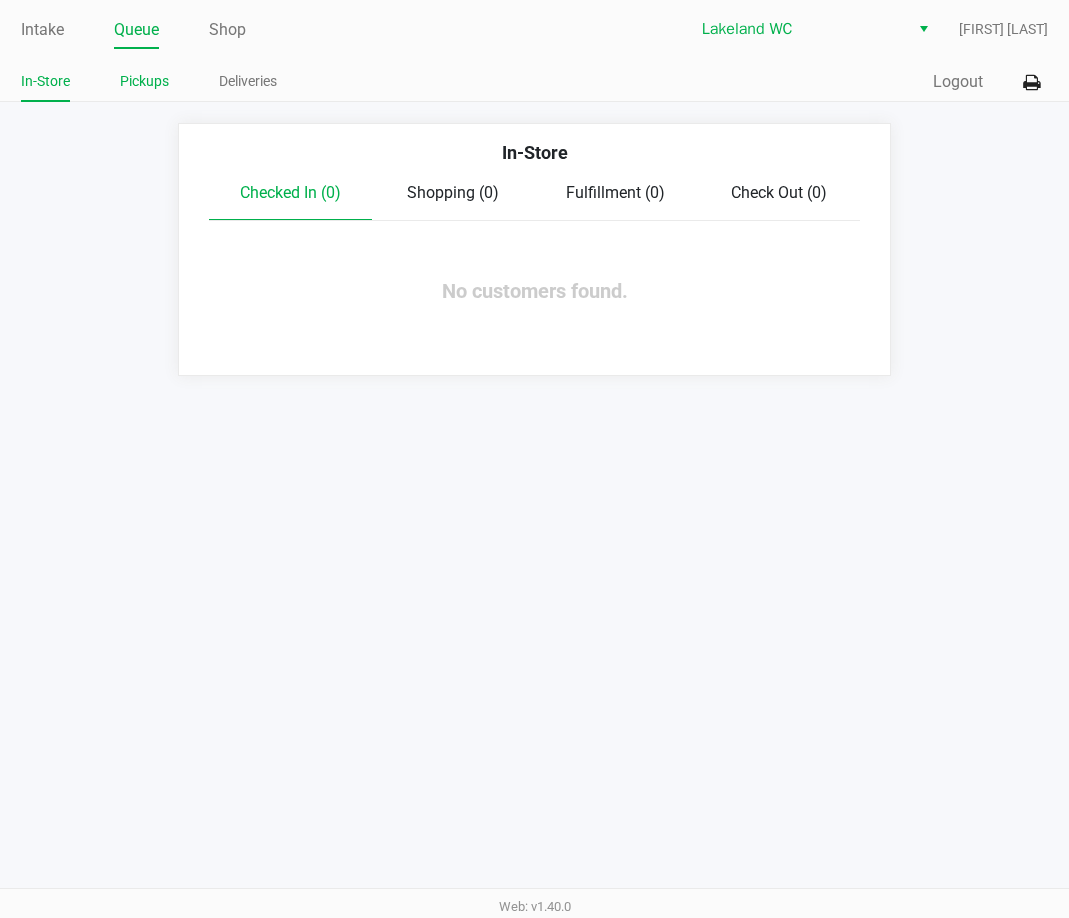 click on "Pickups" 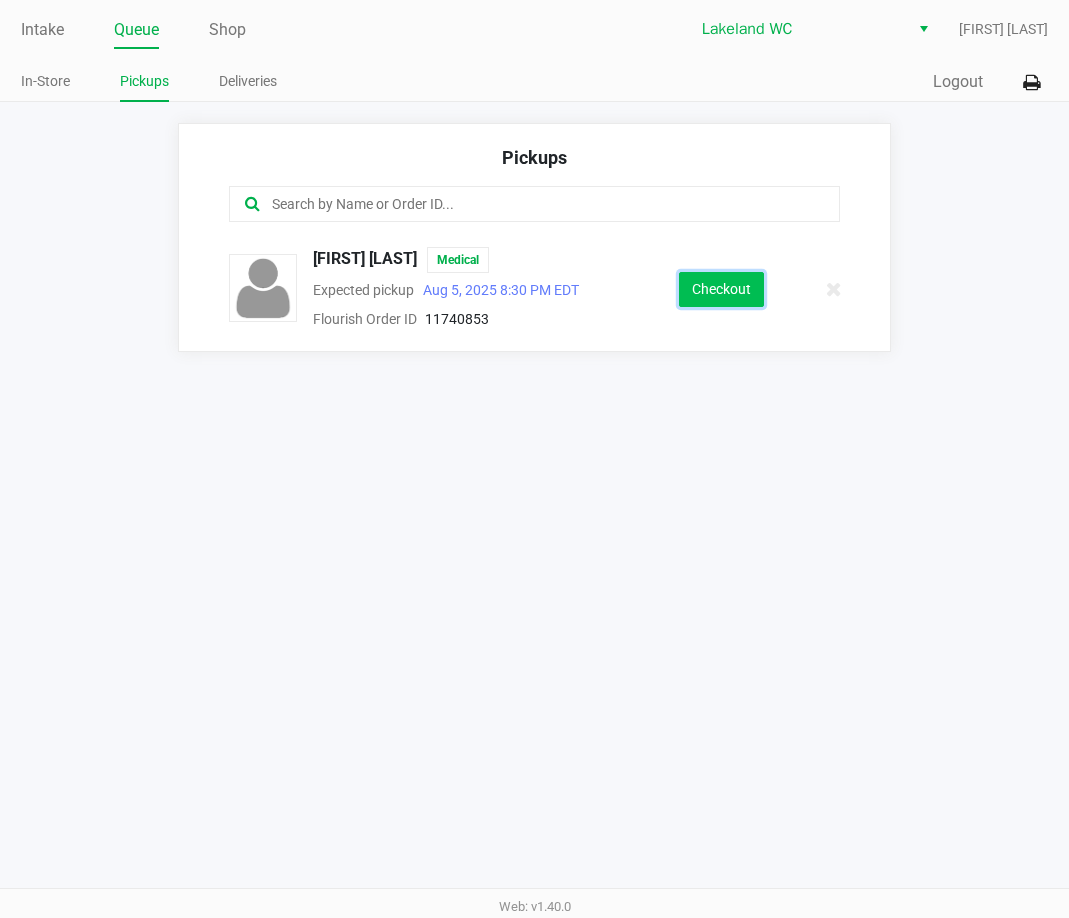 click on "Checkout" 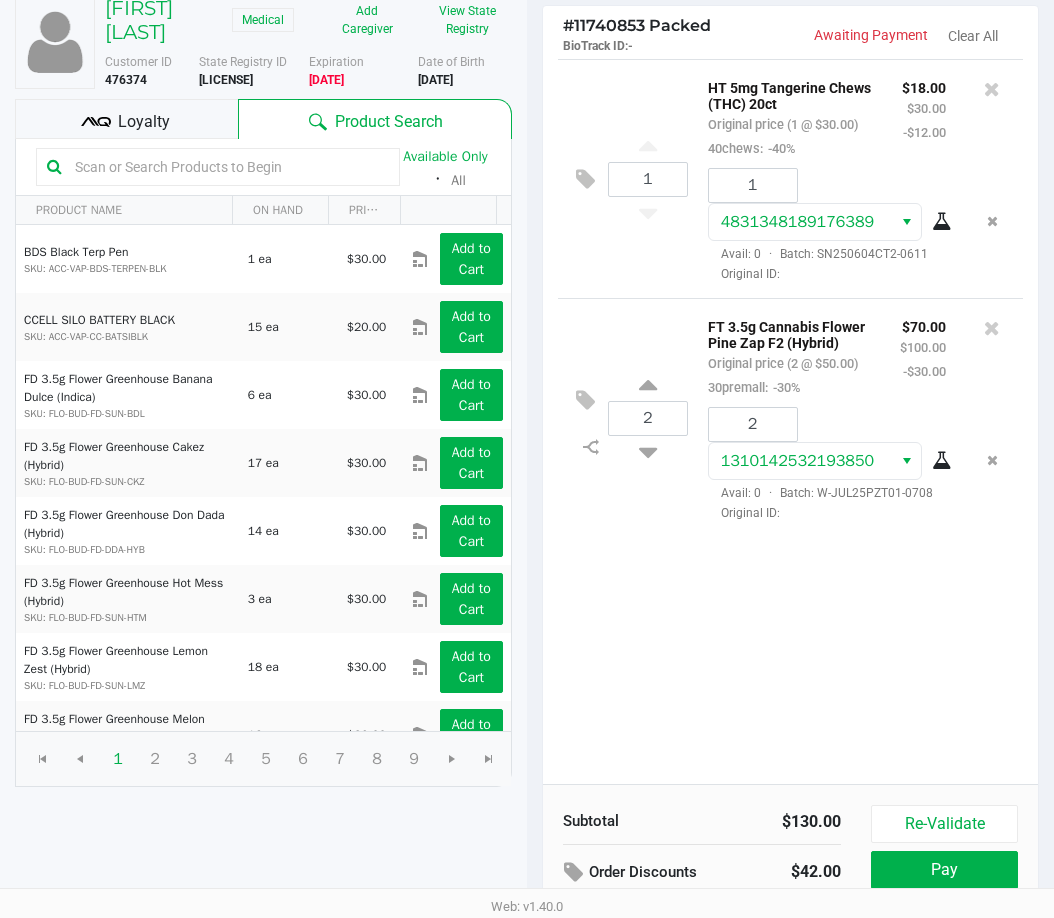 scroll, scrollTop: 226, scrollLeft: 0, axis: vertical 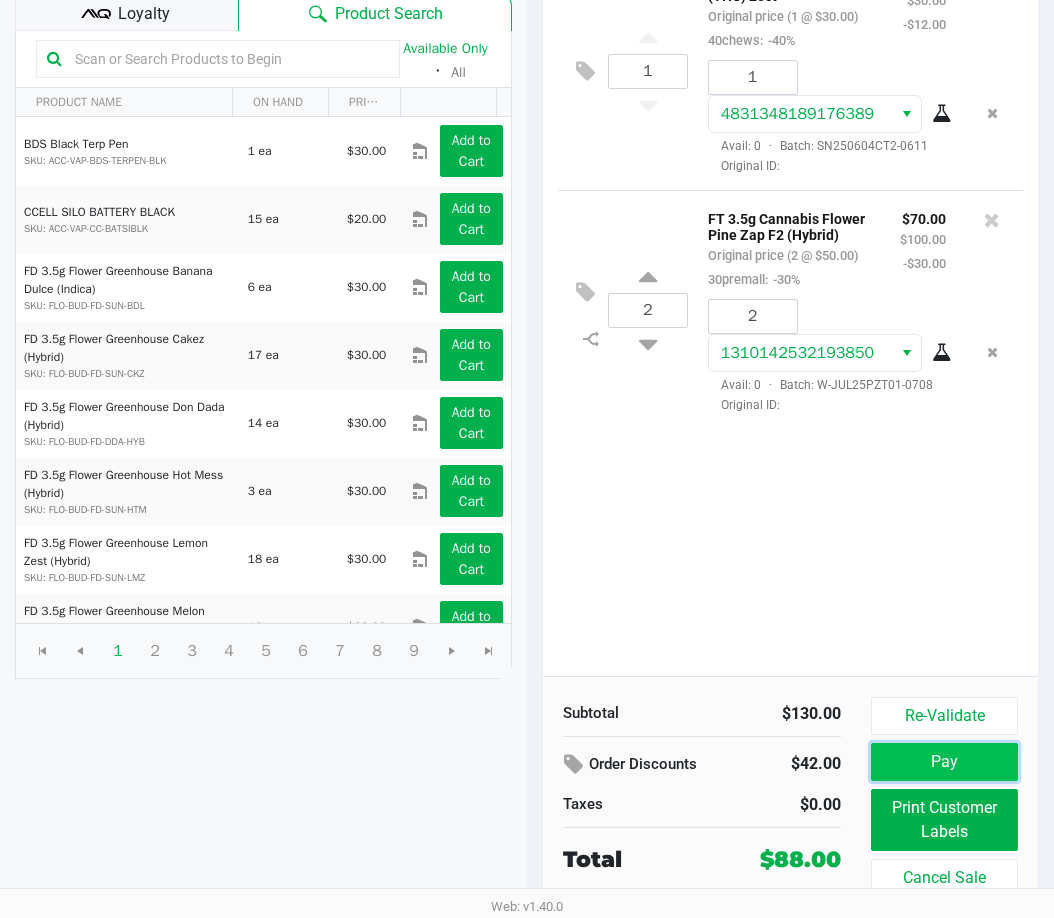 click on "Pay" 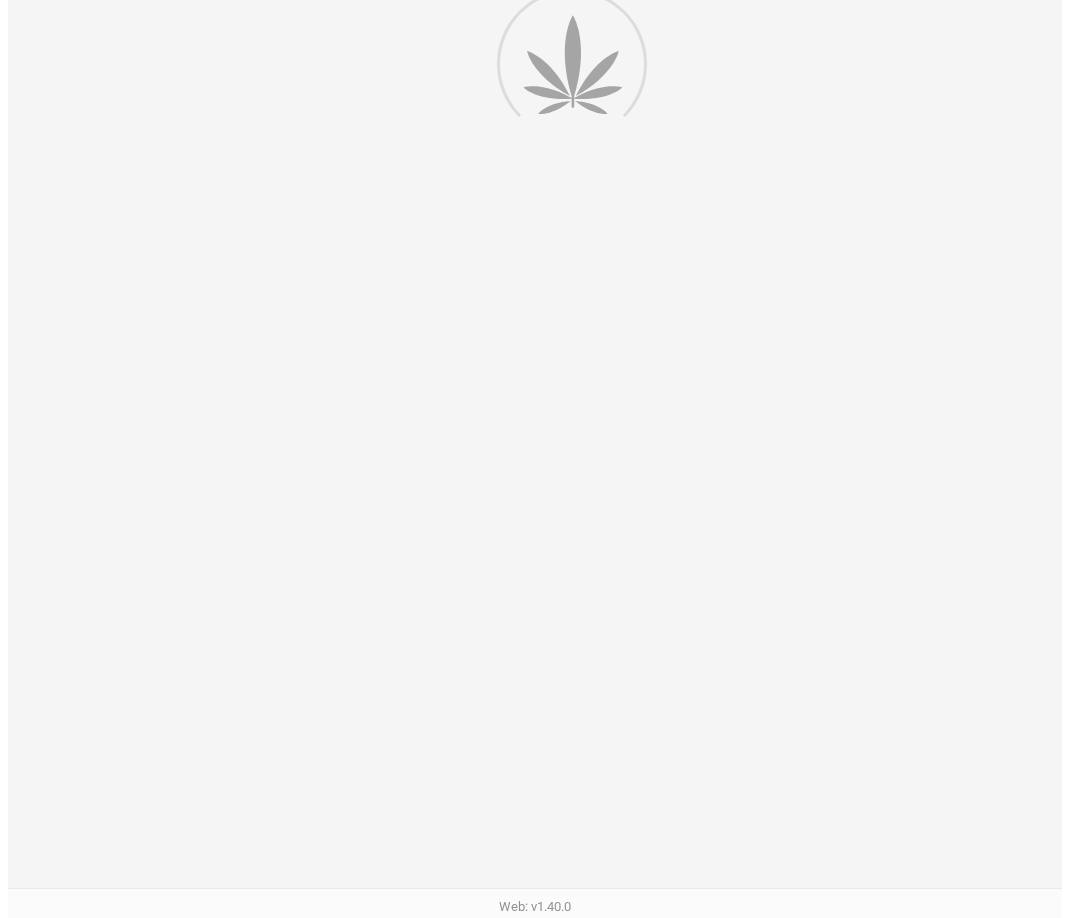 scroll, scrollTop: 0, scrollLeft: 0, axis: both 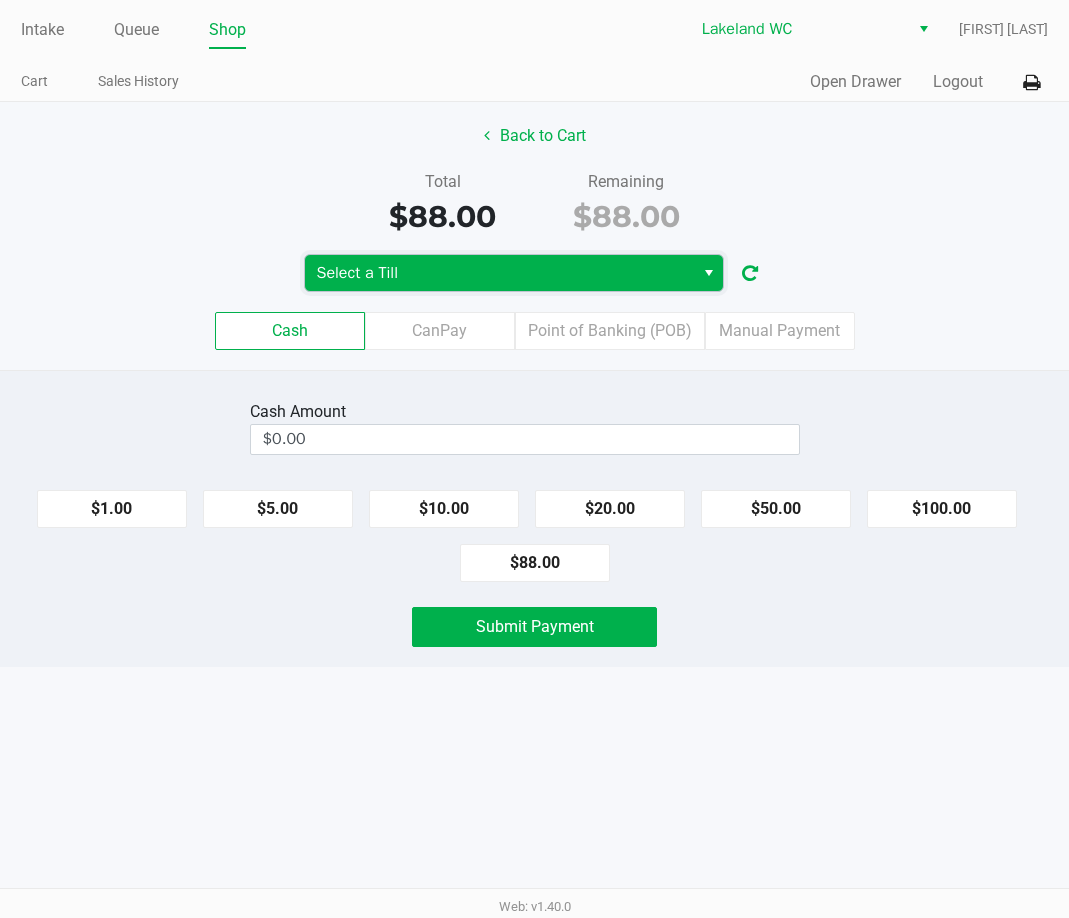 click on "Select a Till" at bounding box center (499, 273) 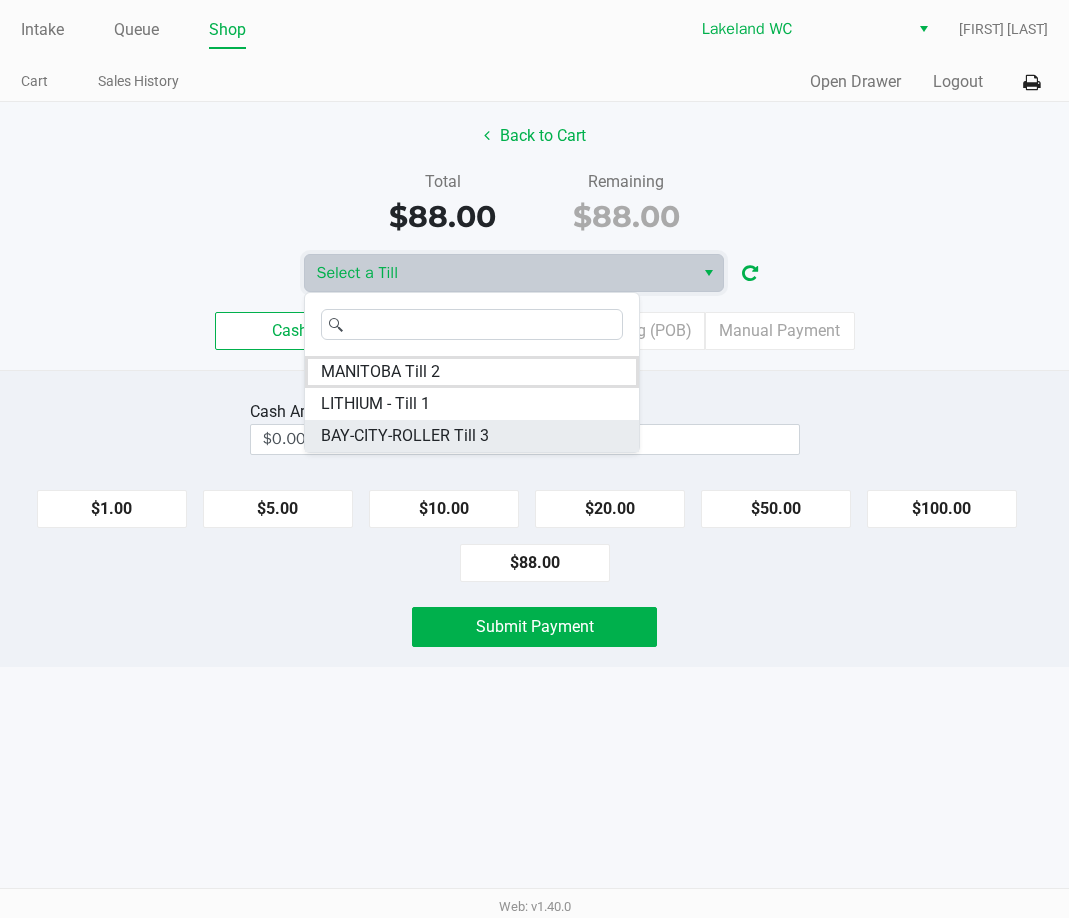 click on "BAY-CITY-ROLLER Till 3" at bounding box center (405, 436) 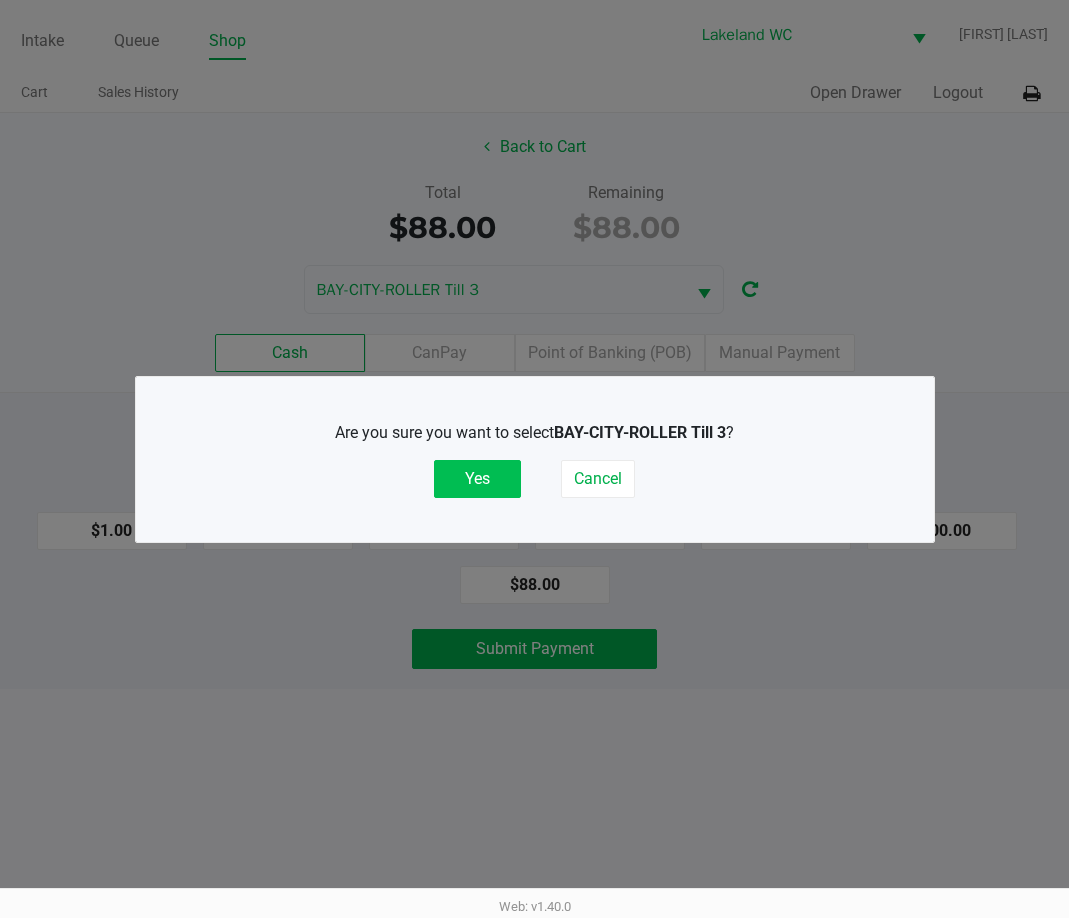 click on "Are you sure you want to select  [CITY]-CITY-ROLLER Till 3 ?   Yes   Cancel" 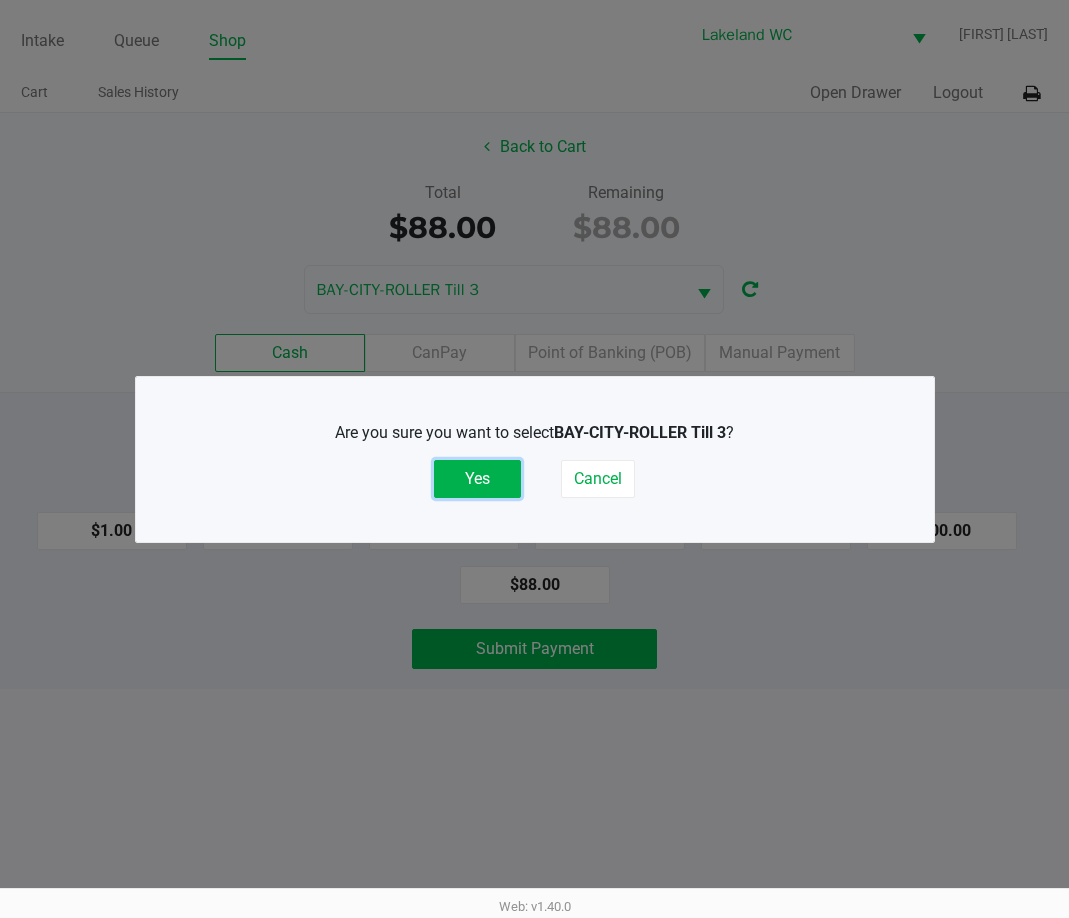 click on "Yes" 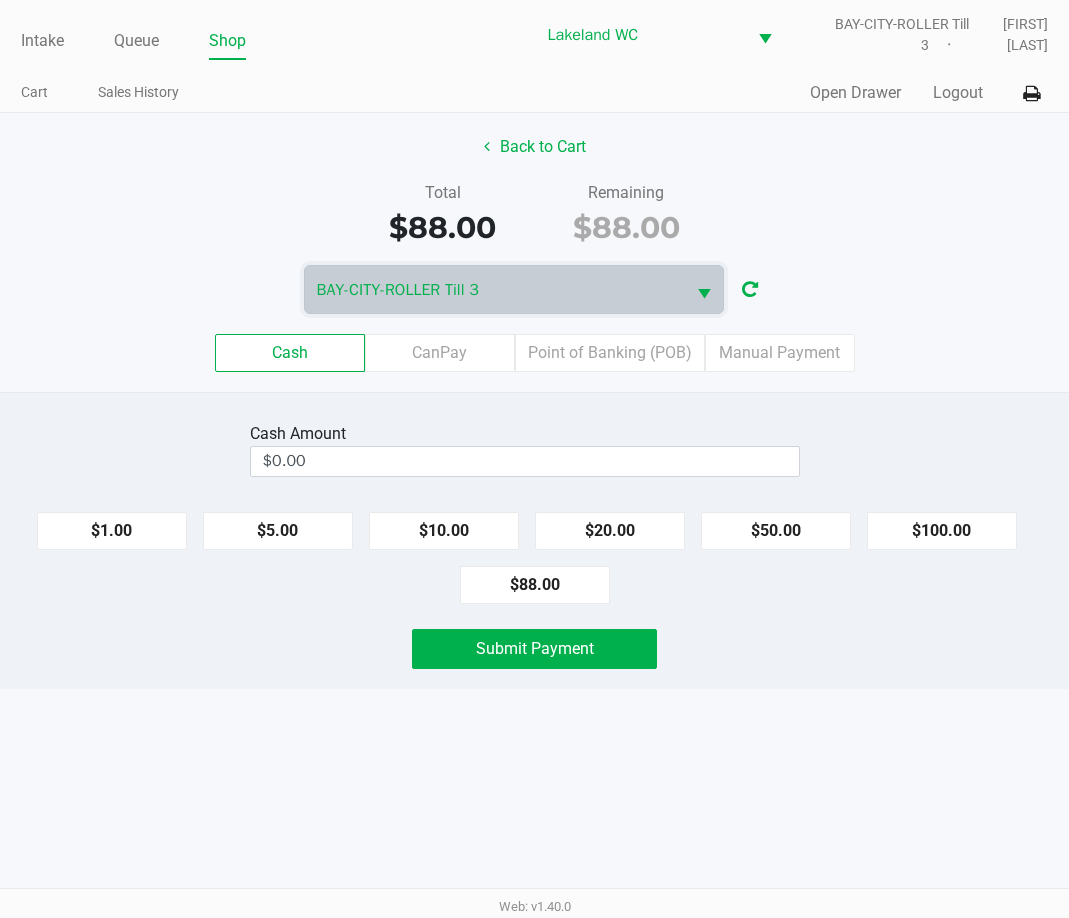 click on "Quick Sale   Open Drawer   Logout" 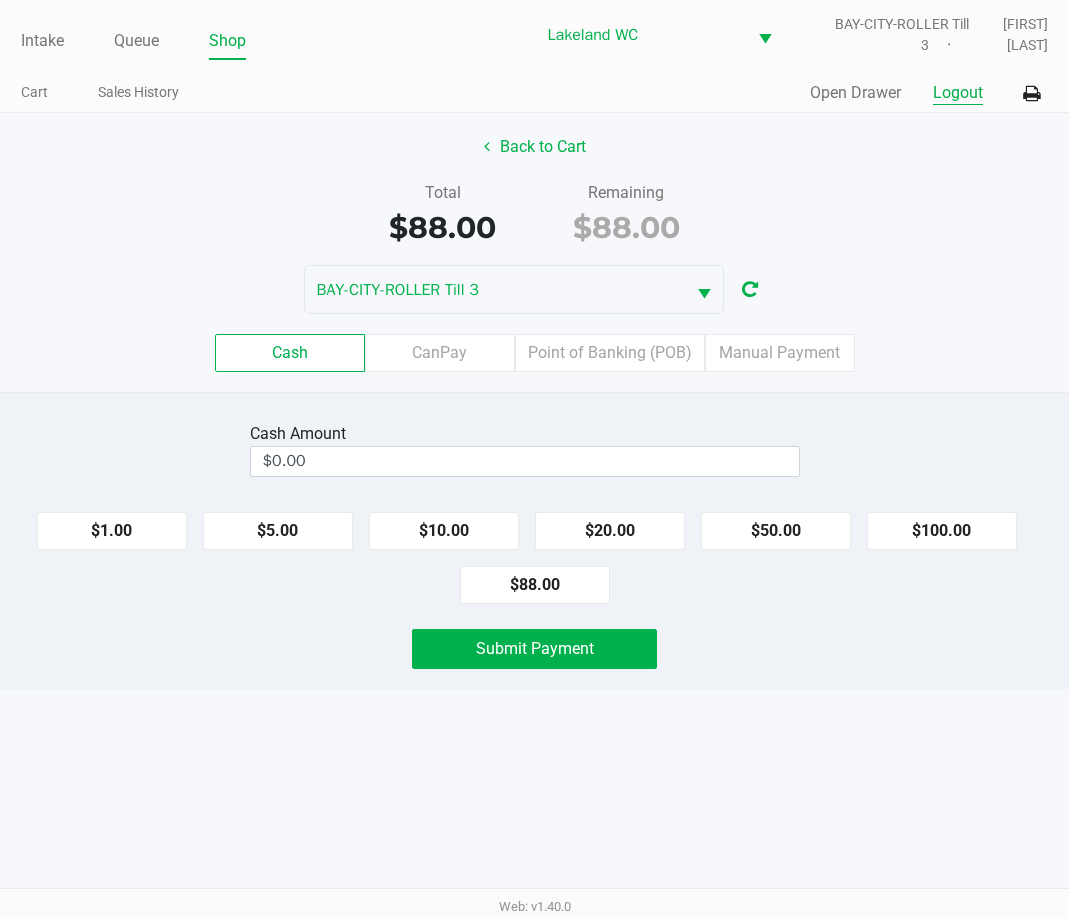 click on "Logout" 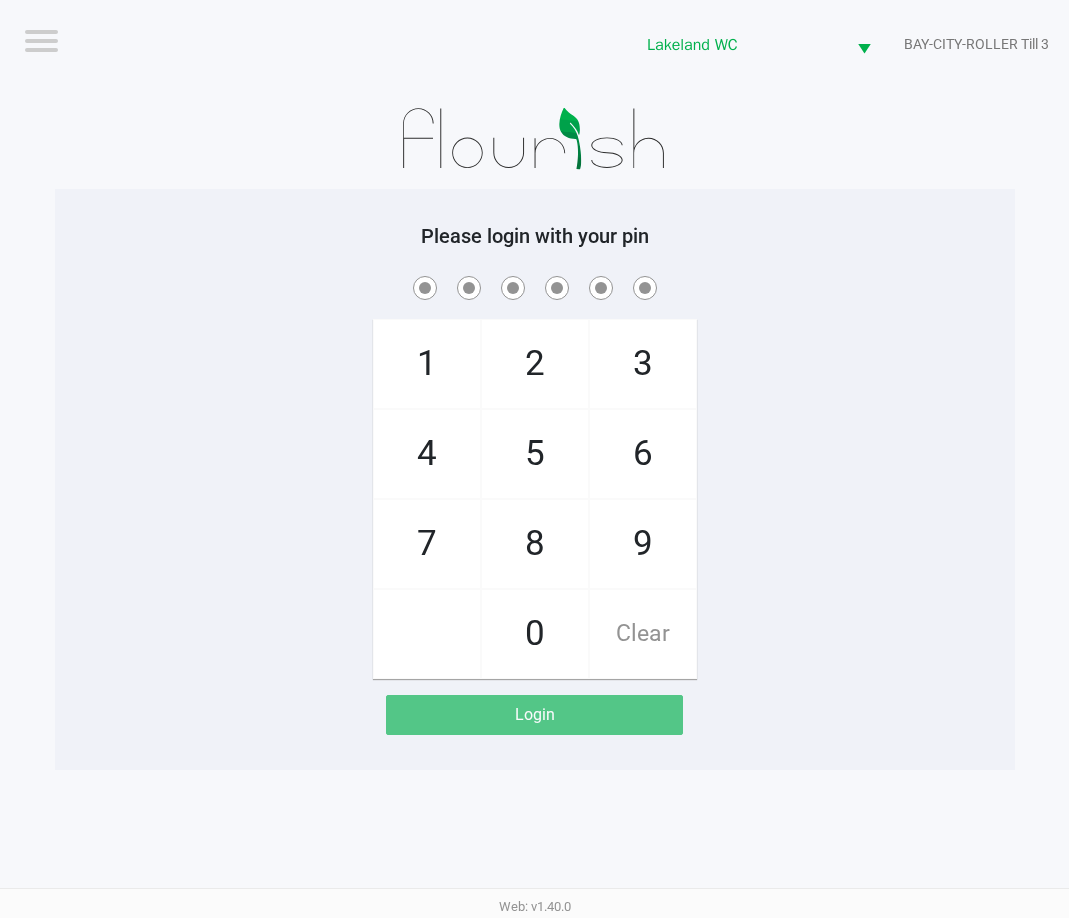 click on "1   4   7       2   5   8   0   3   6   9   Clear" 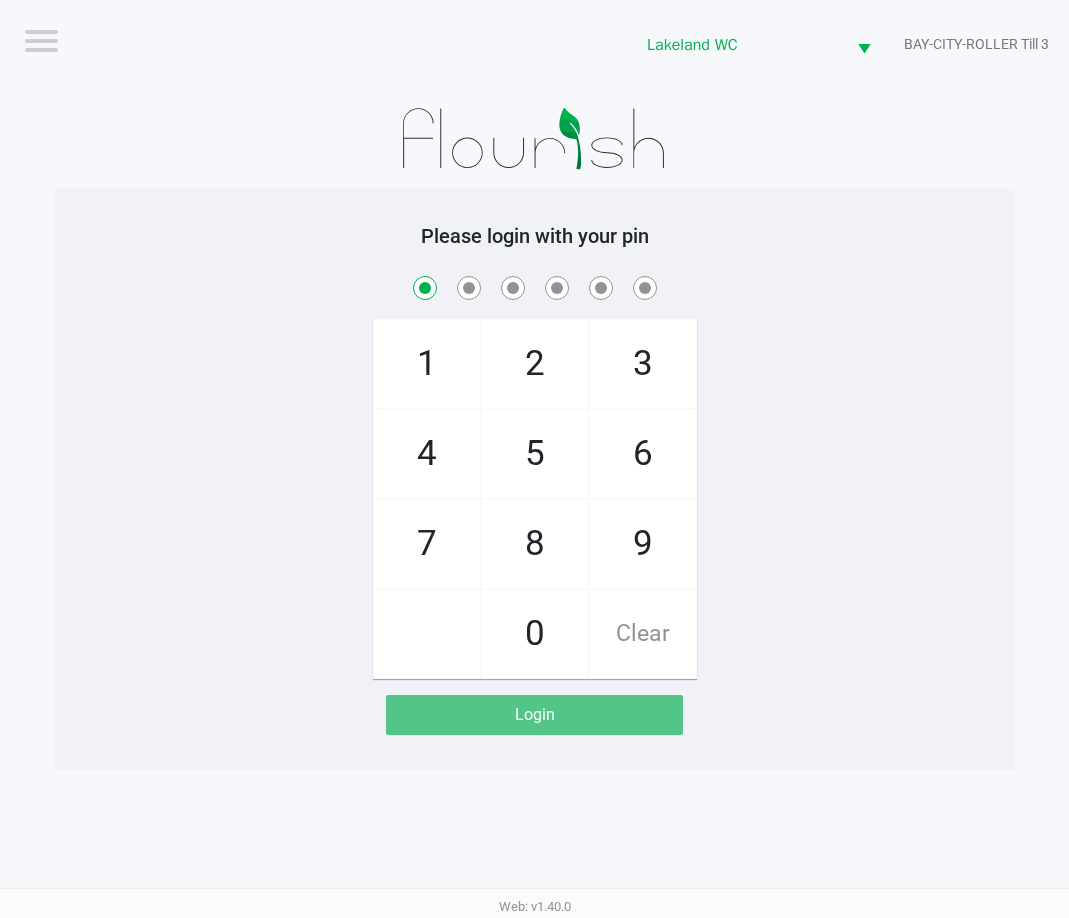 checkbox on "true" 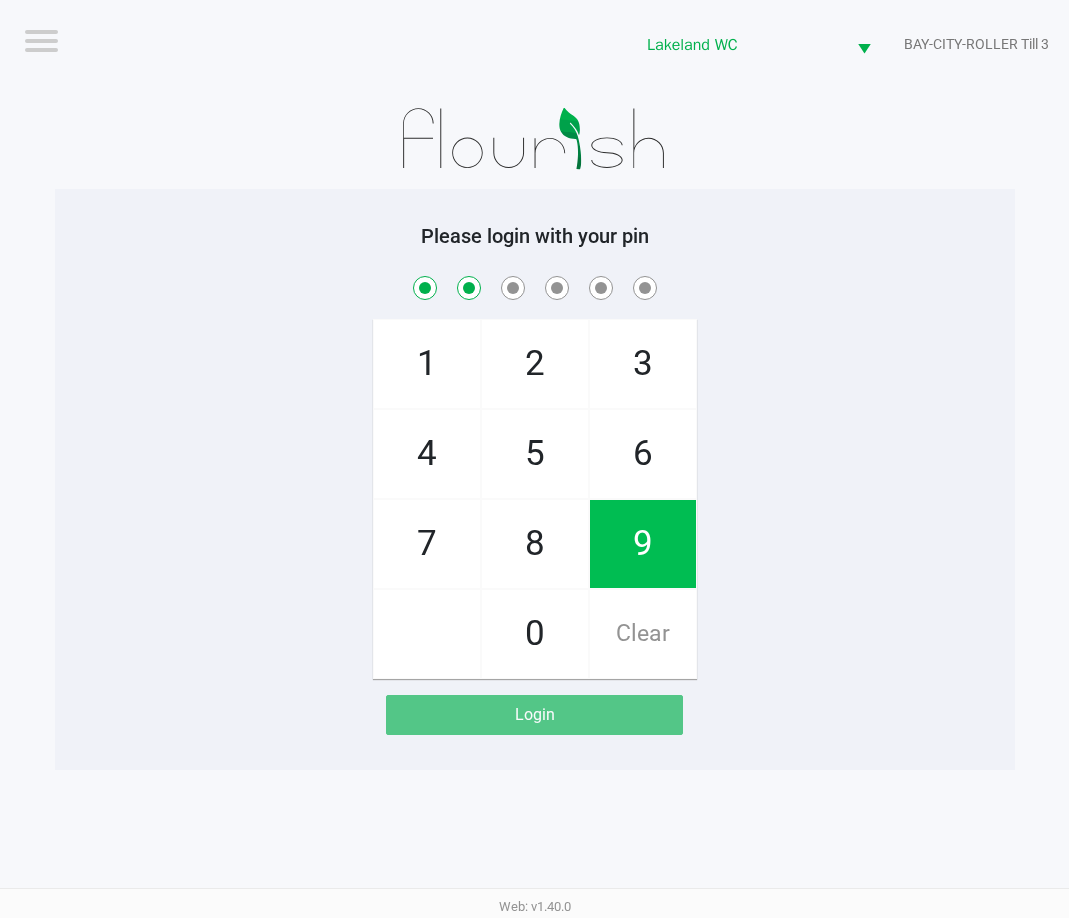 checkbox on "true" 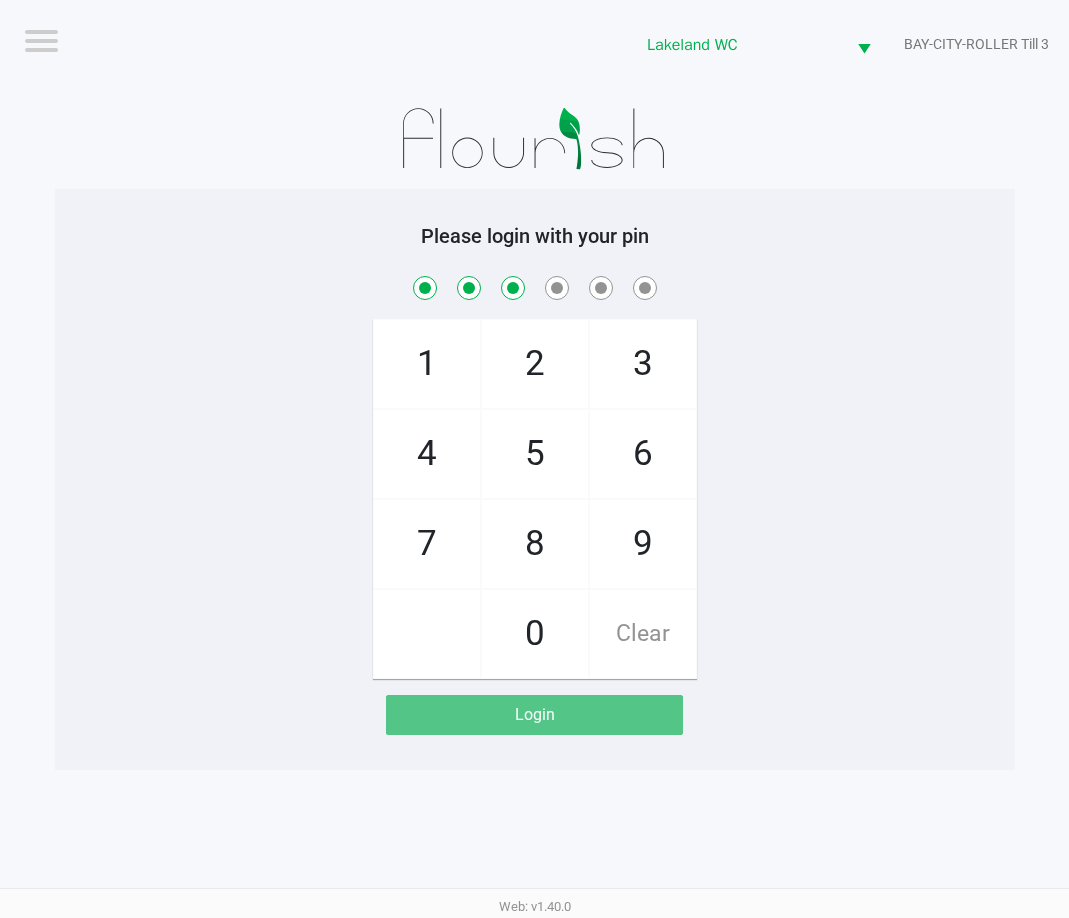 checkbox on "true" 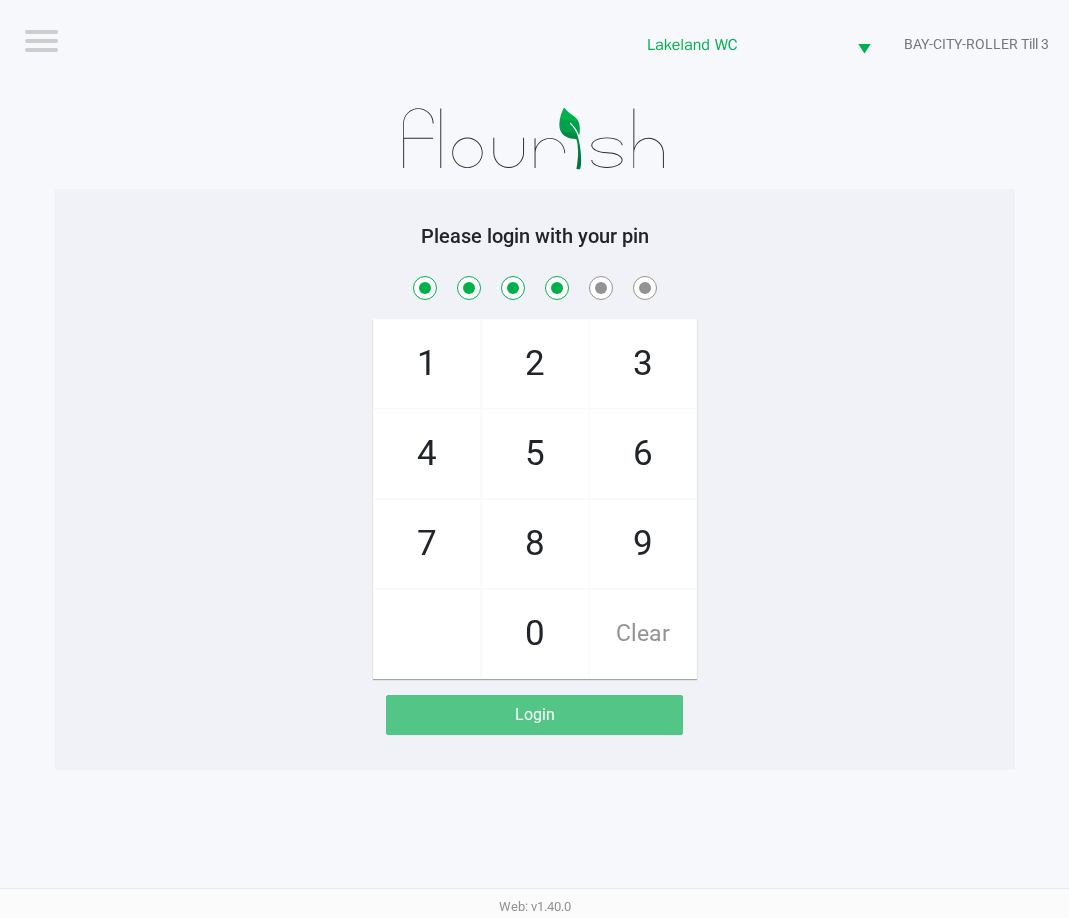 checkbox on "true" 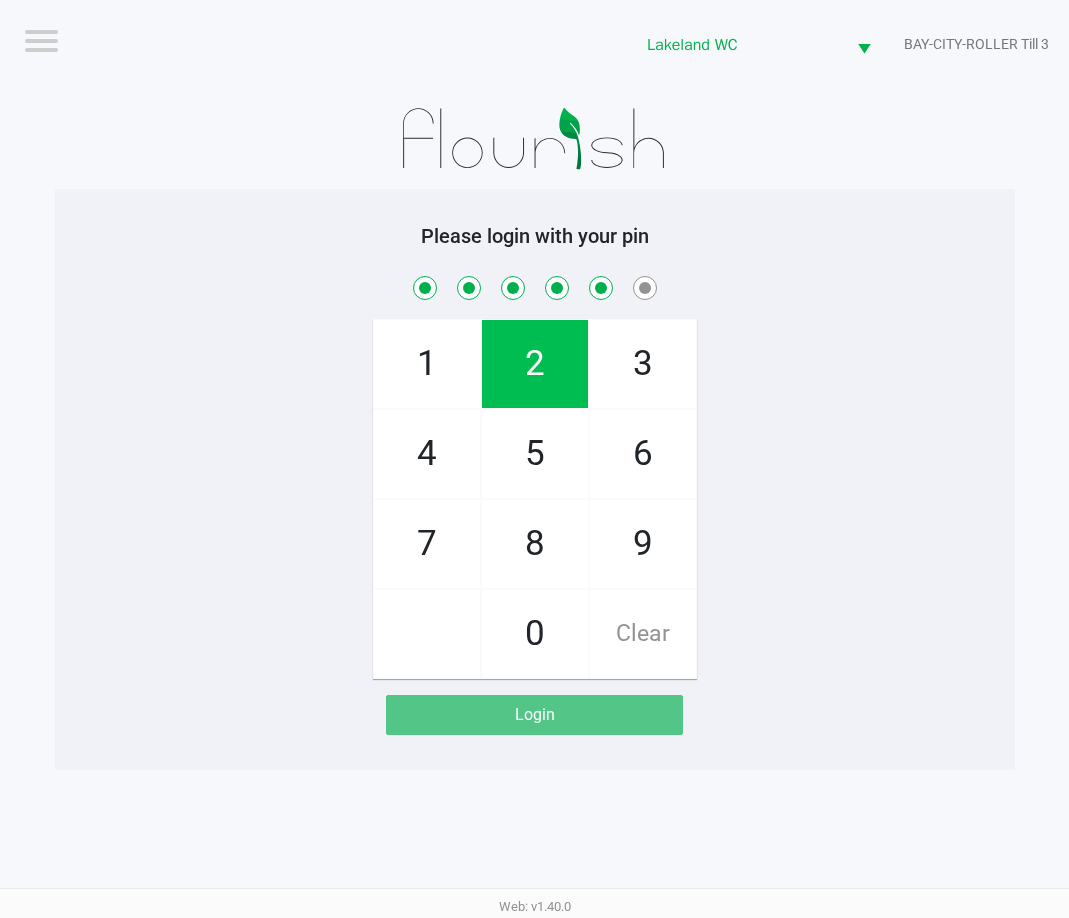 checkbox on "true" 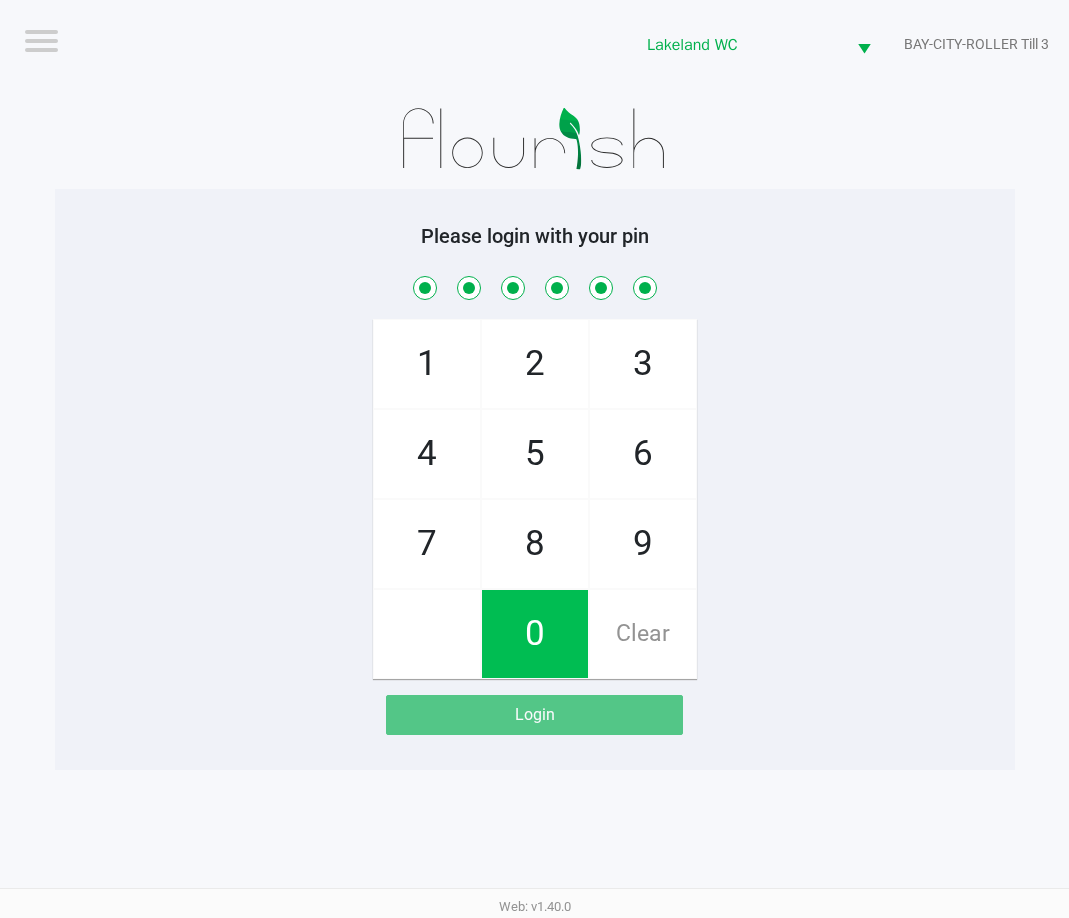checkbox on "true" 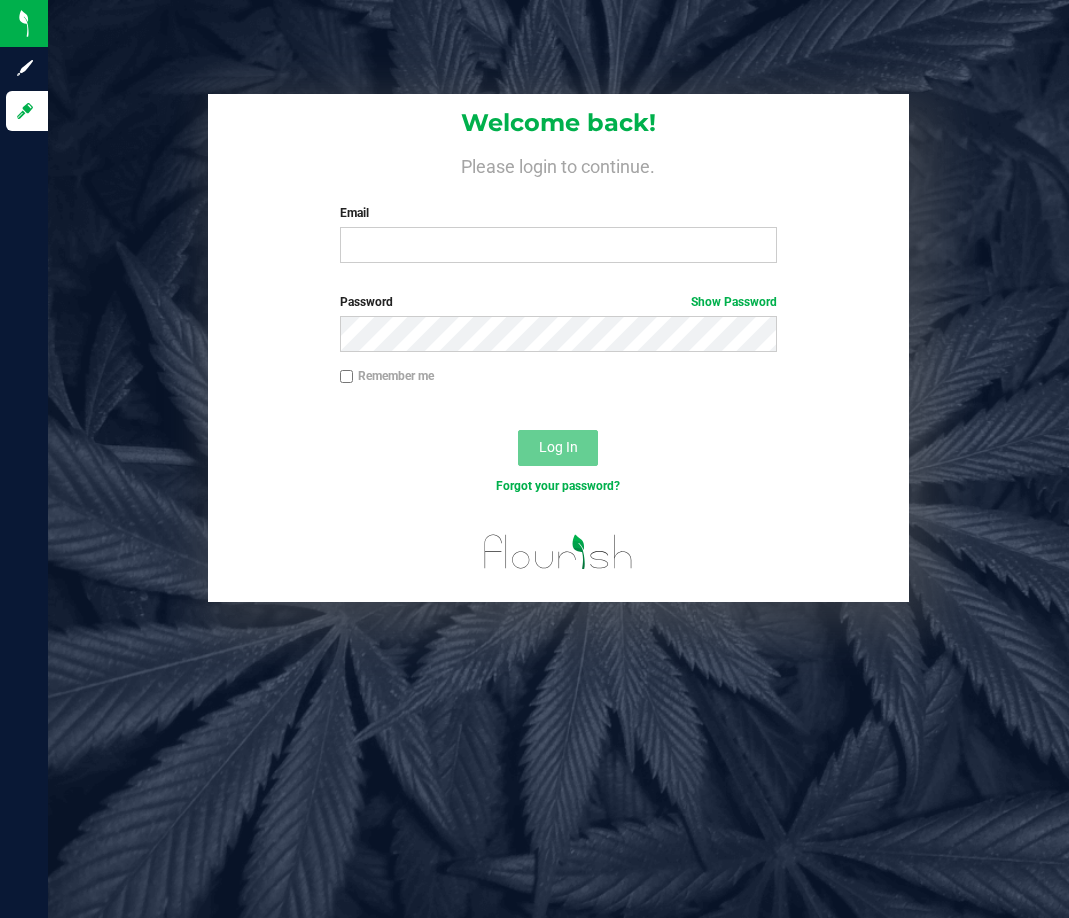 scroll, scrollTop: 0, scrollLeft: 0, axis: both 